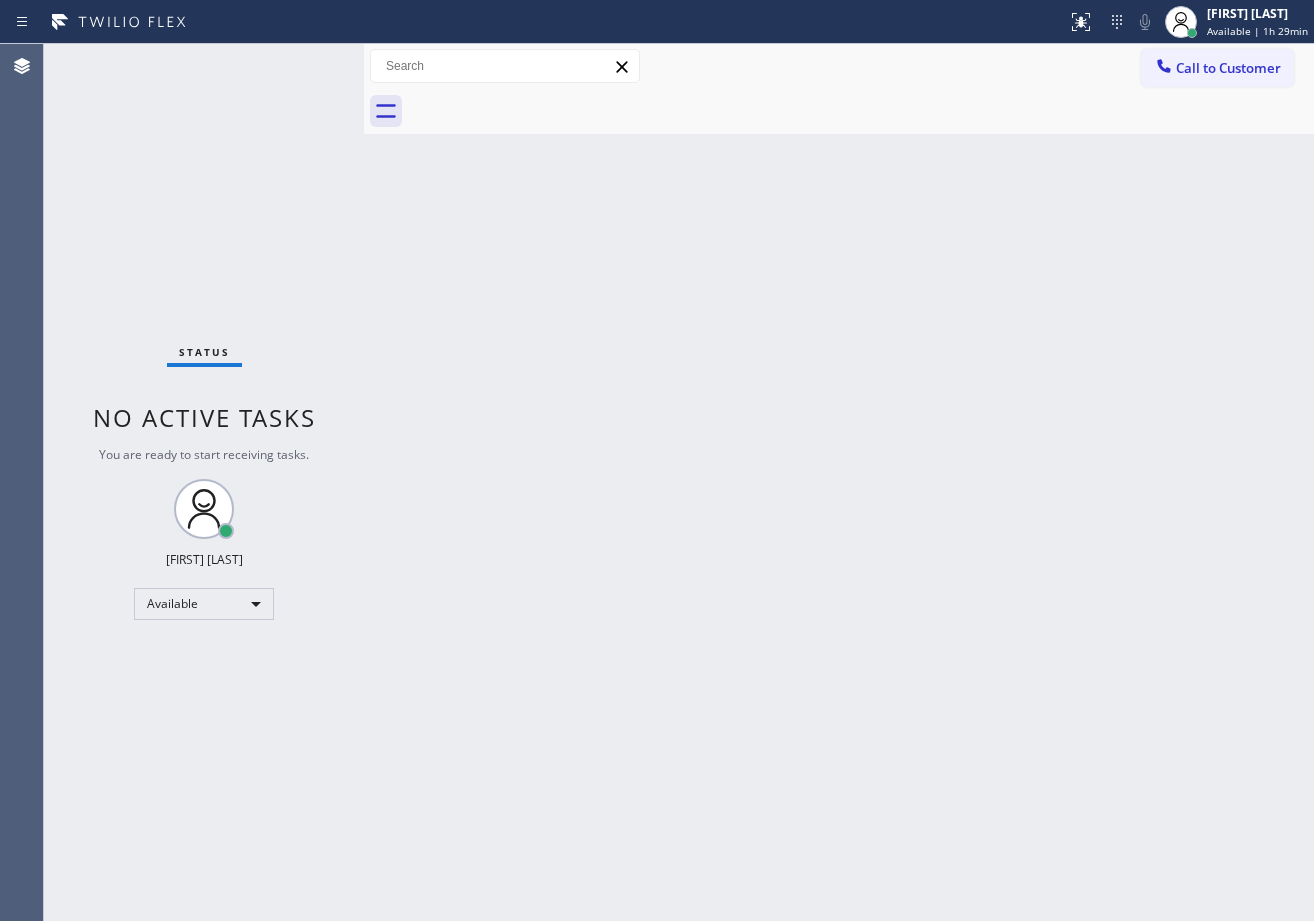 scroll, scrollTop: 0, scrollLeft: 0, axis: both 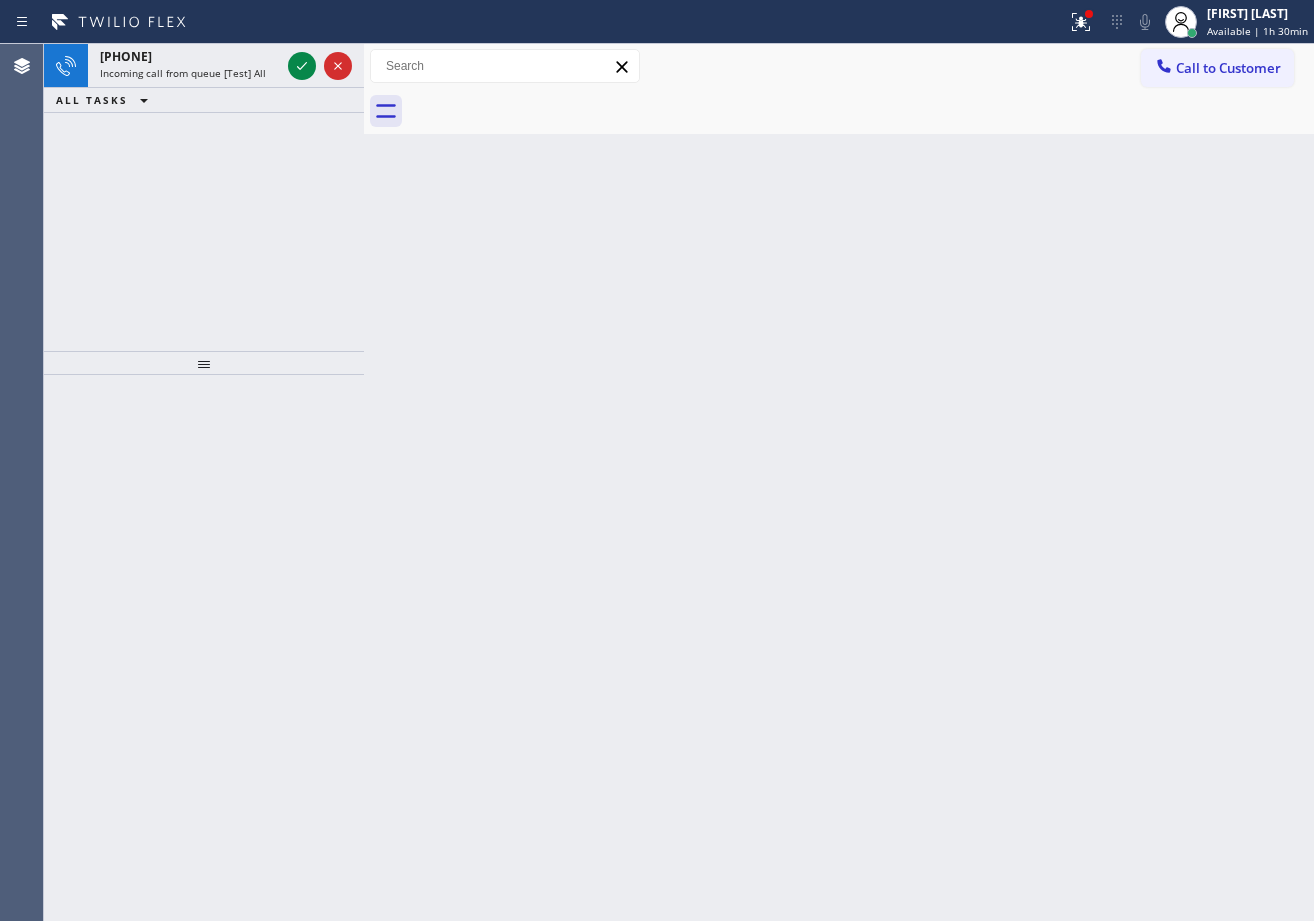 click 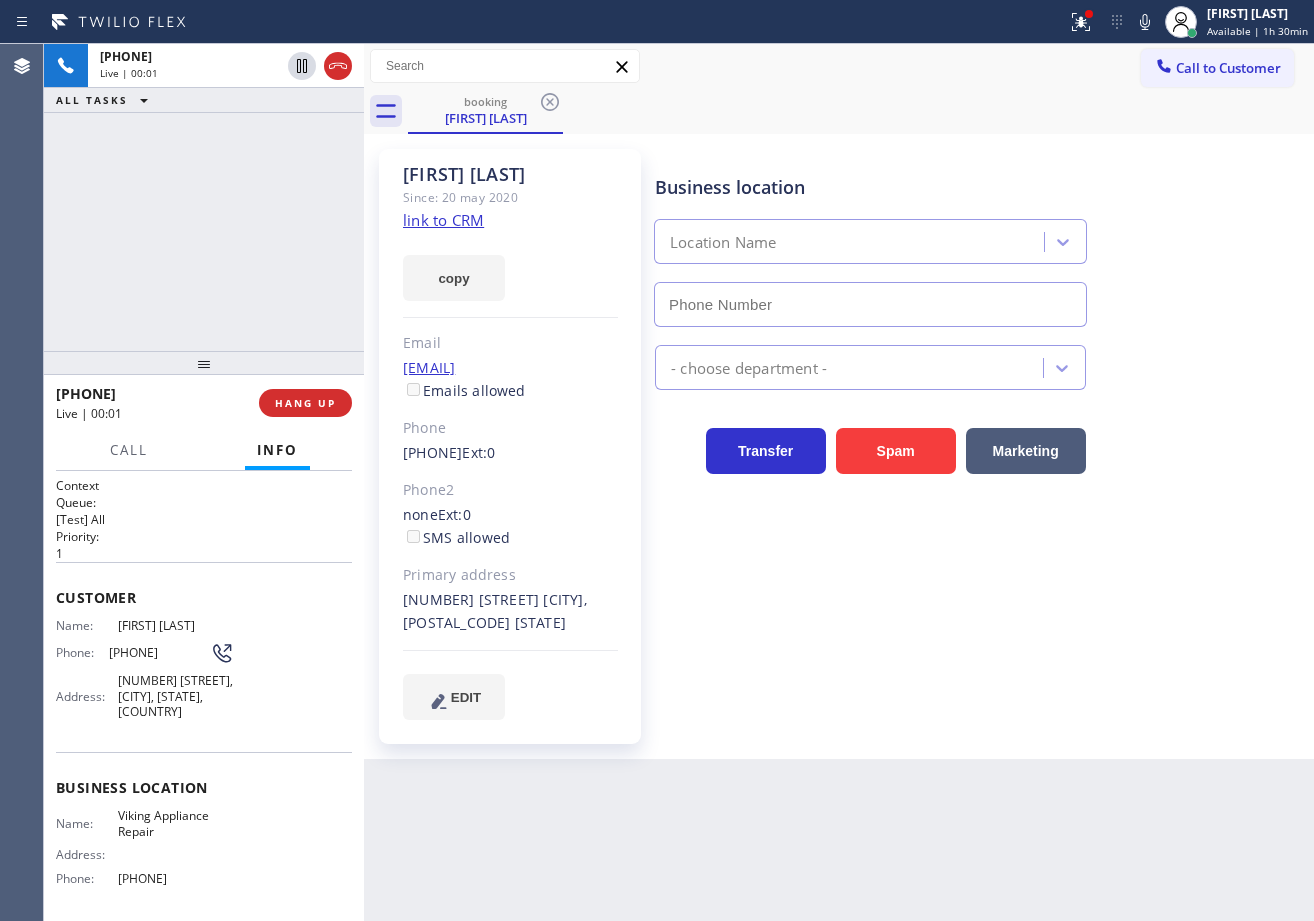 type on "[PHONE]" 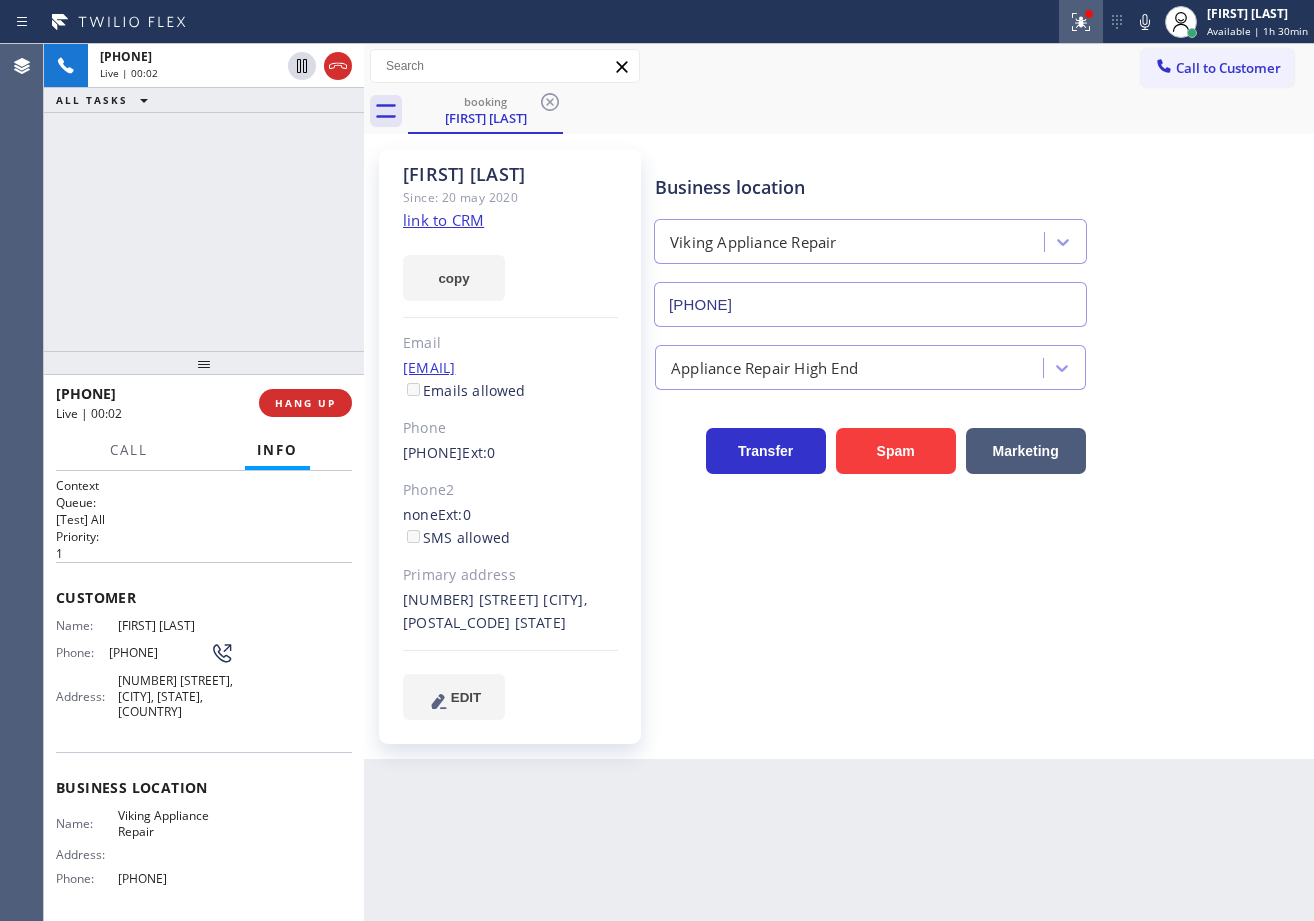 click 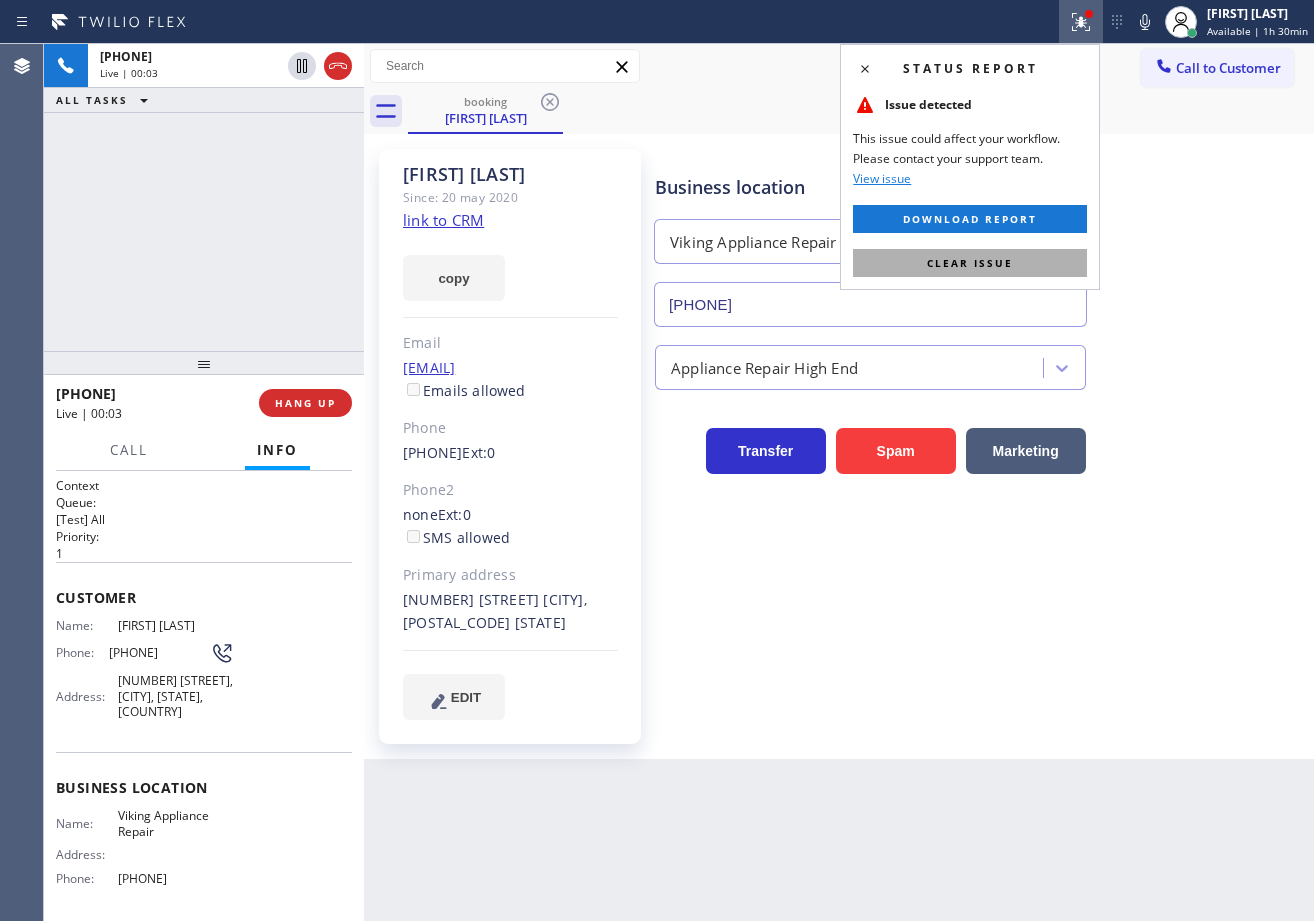 click on "Clear issue" at bounding box center [970, 263] 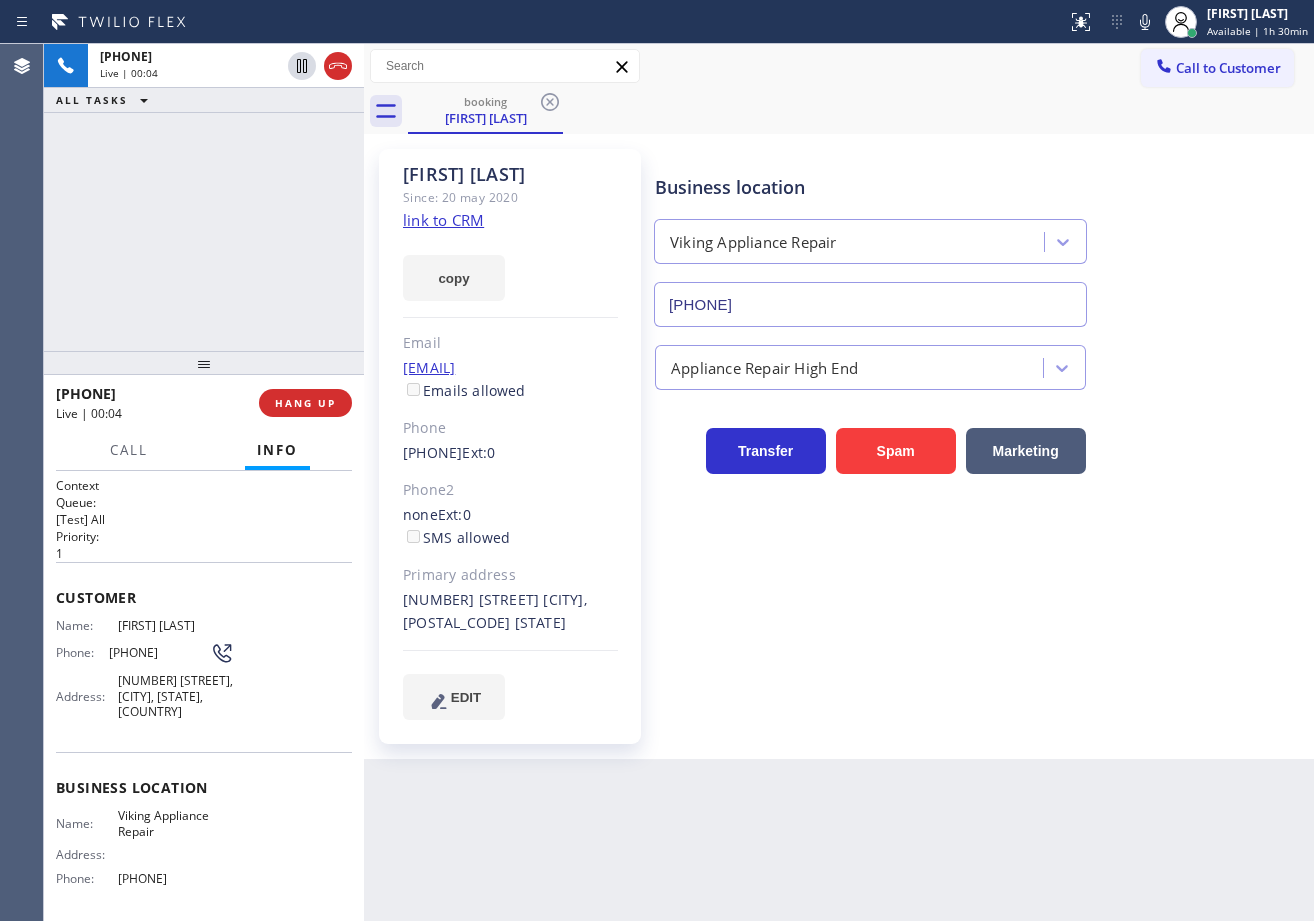 click on "link to CRM" 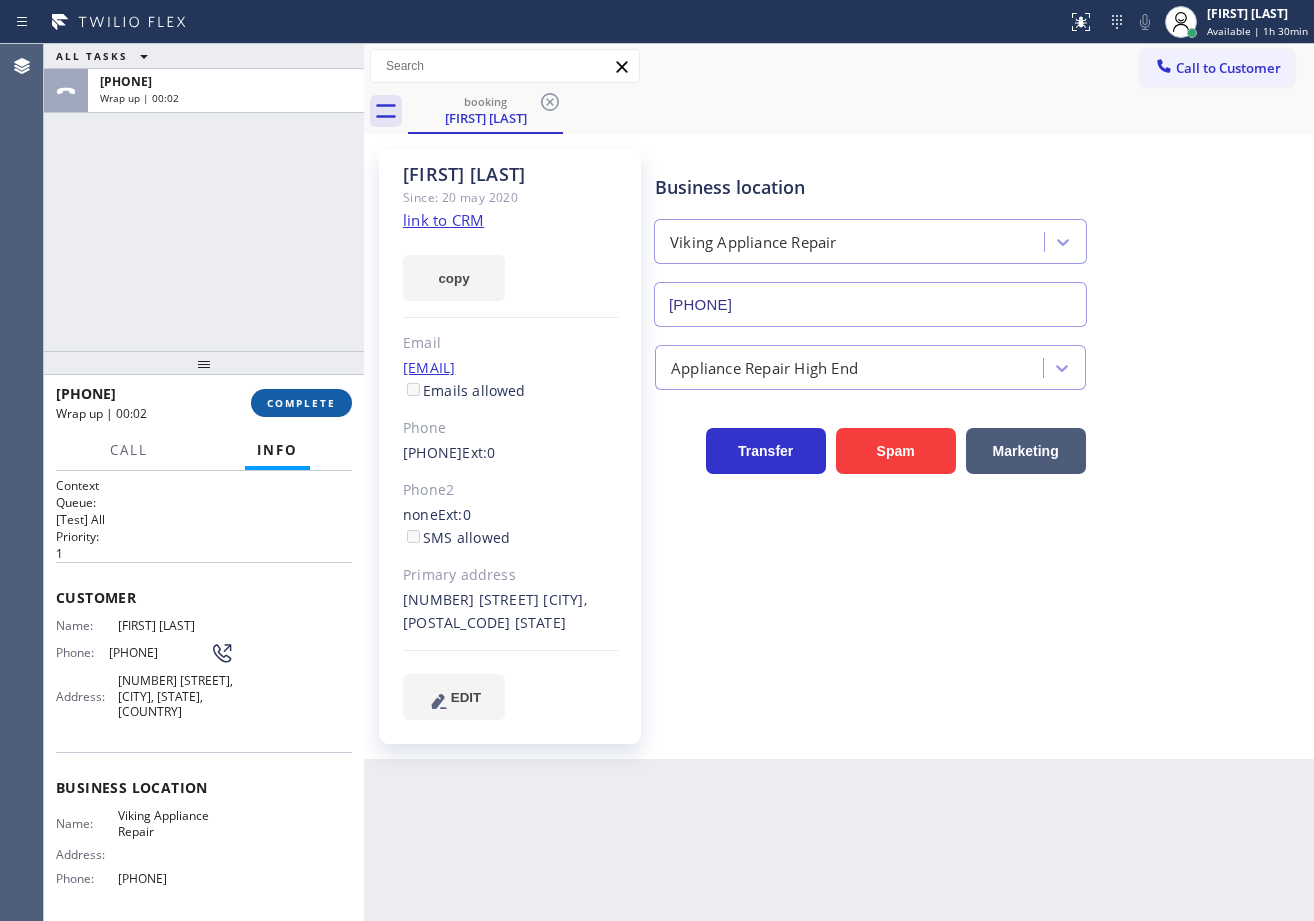click on "COMPLETE" at bounding box center [301, 403] 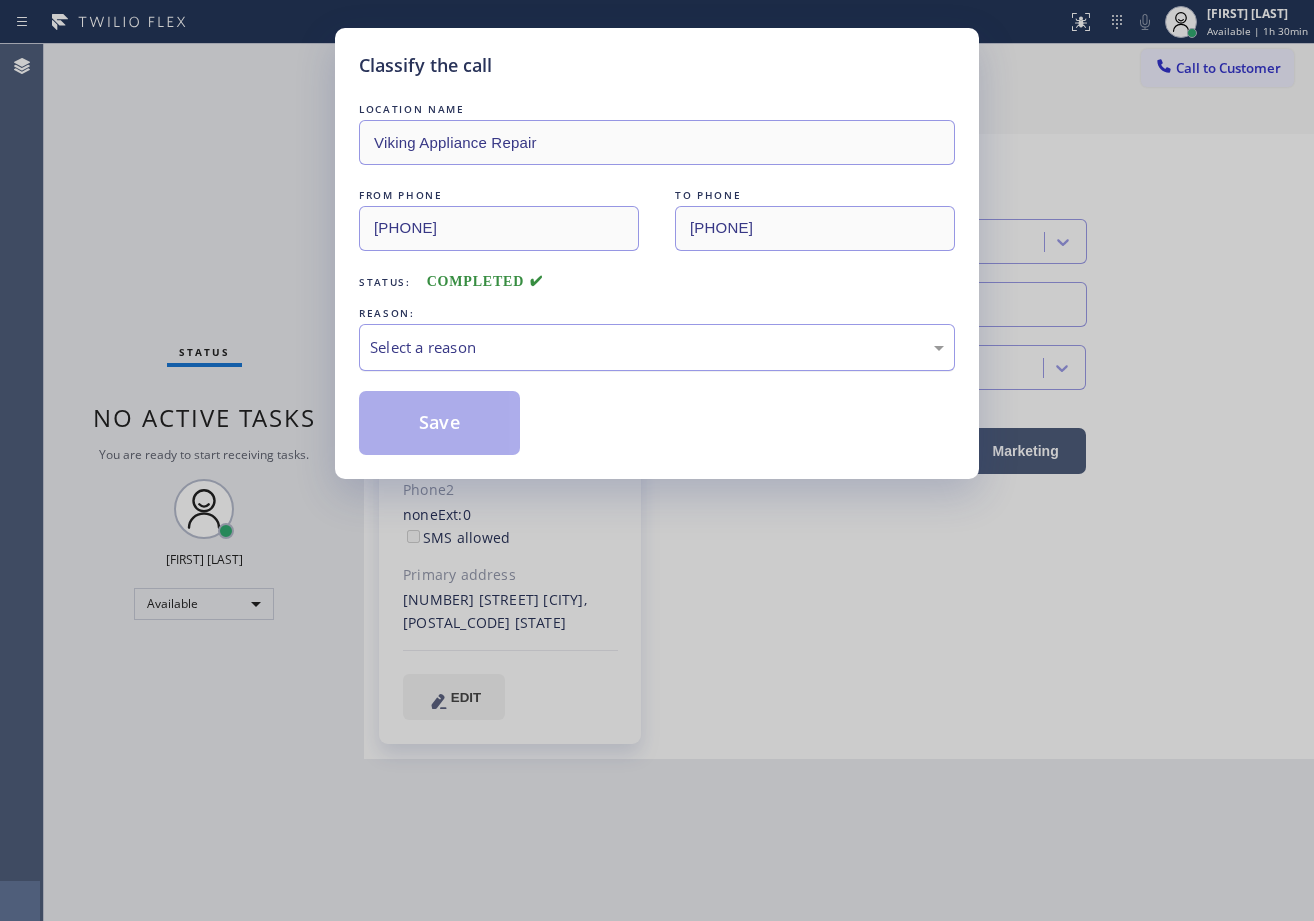 drag, startPoint x: 411, startPoint y: 320, endPoint x: 416, endPoint y: 346, distance: 26.476404 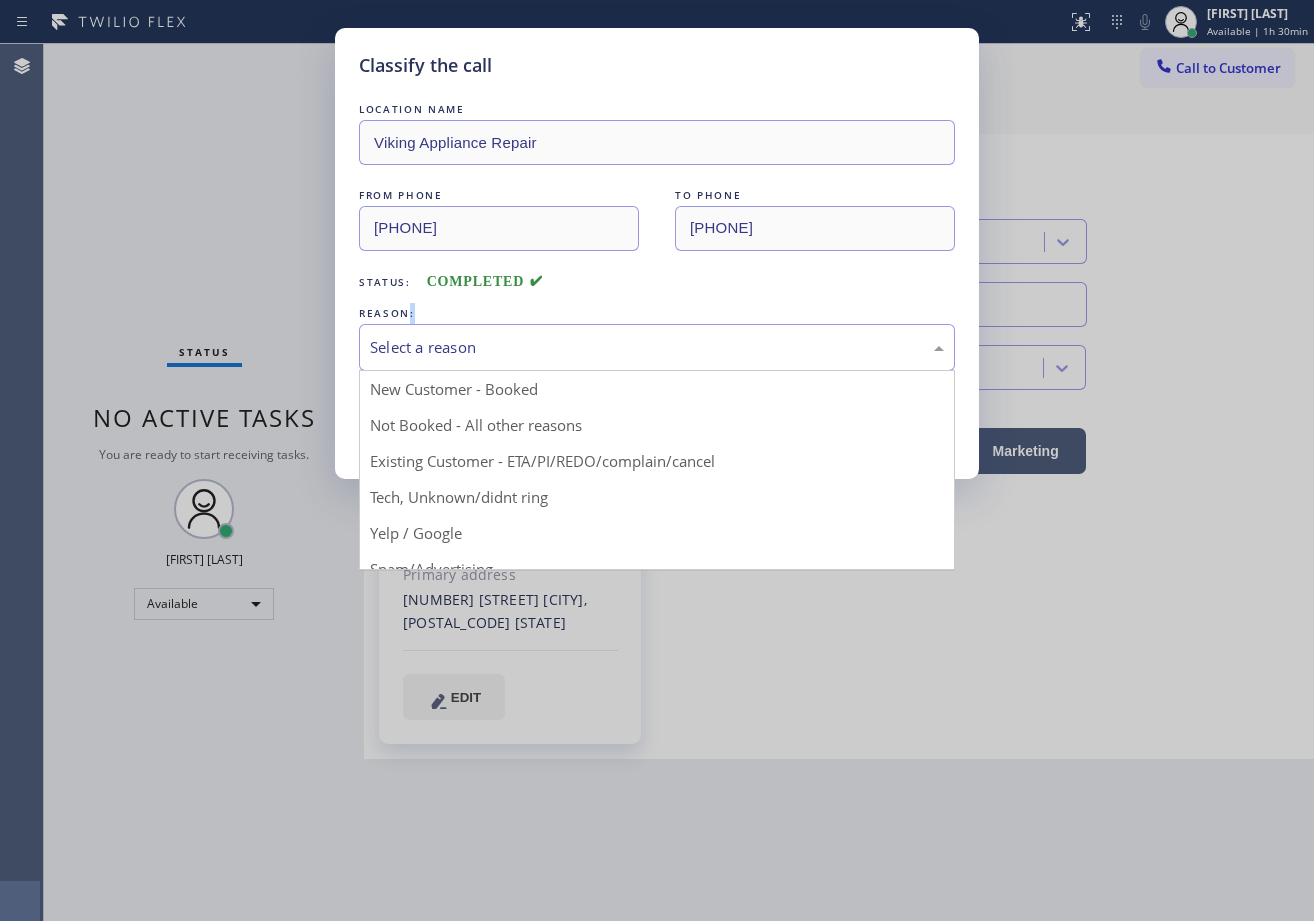 click on "Select a reason" at bounding box center [657, 347] 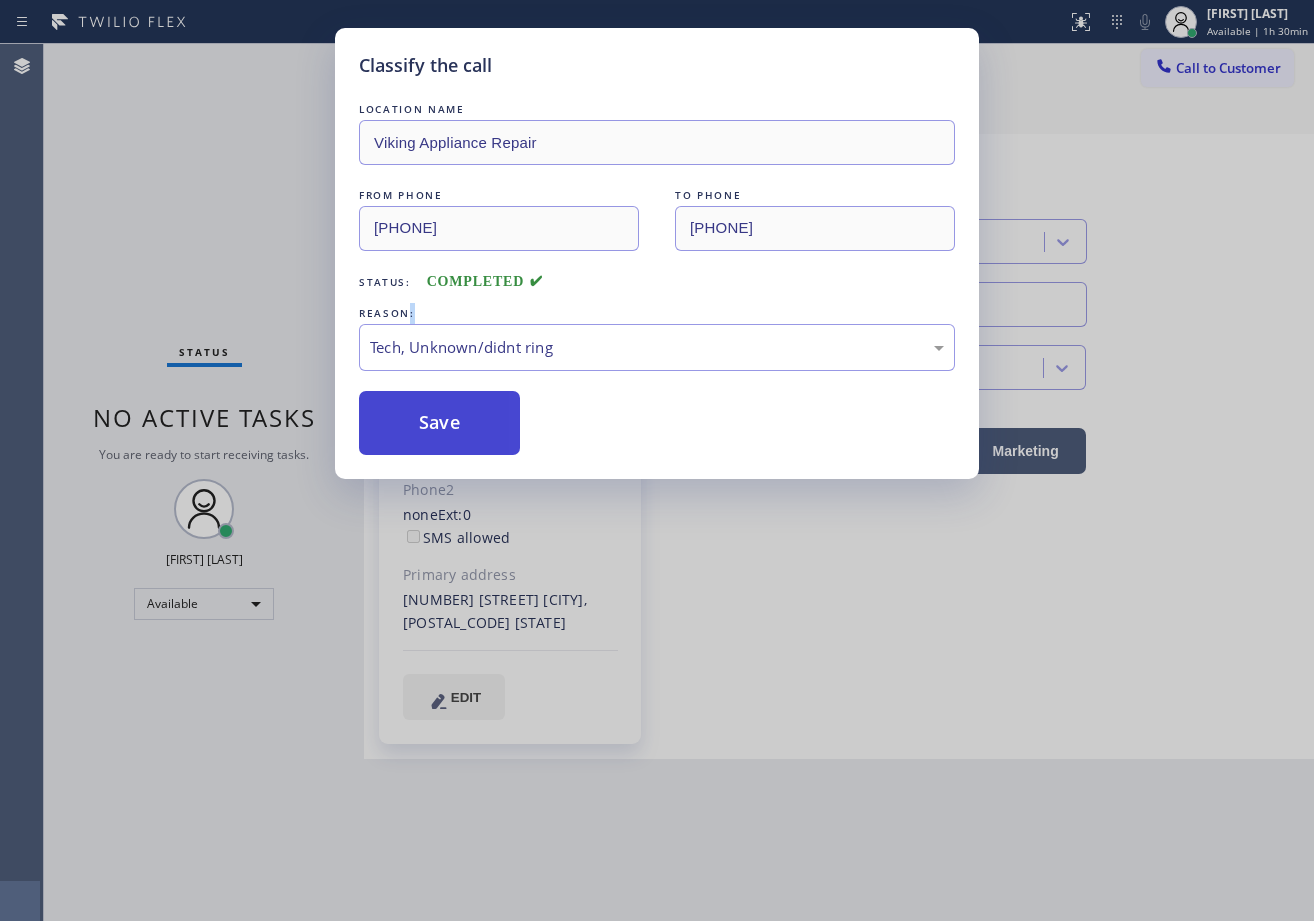 click on "Save" at bounding box center (439, 423) 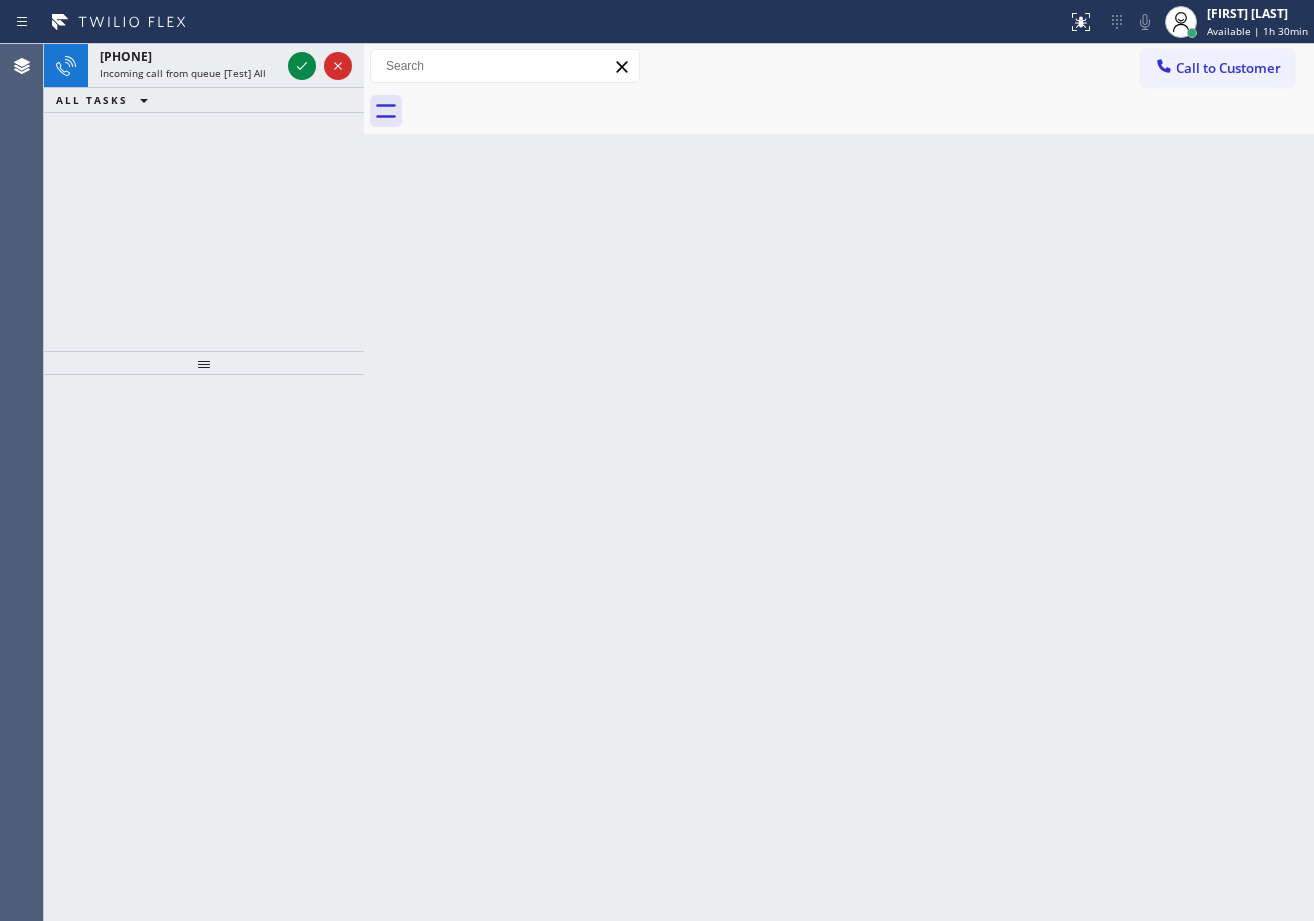 click 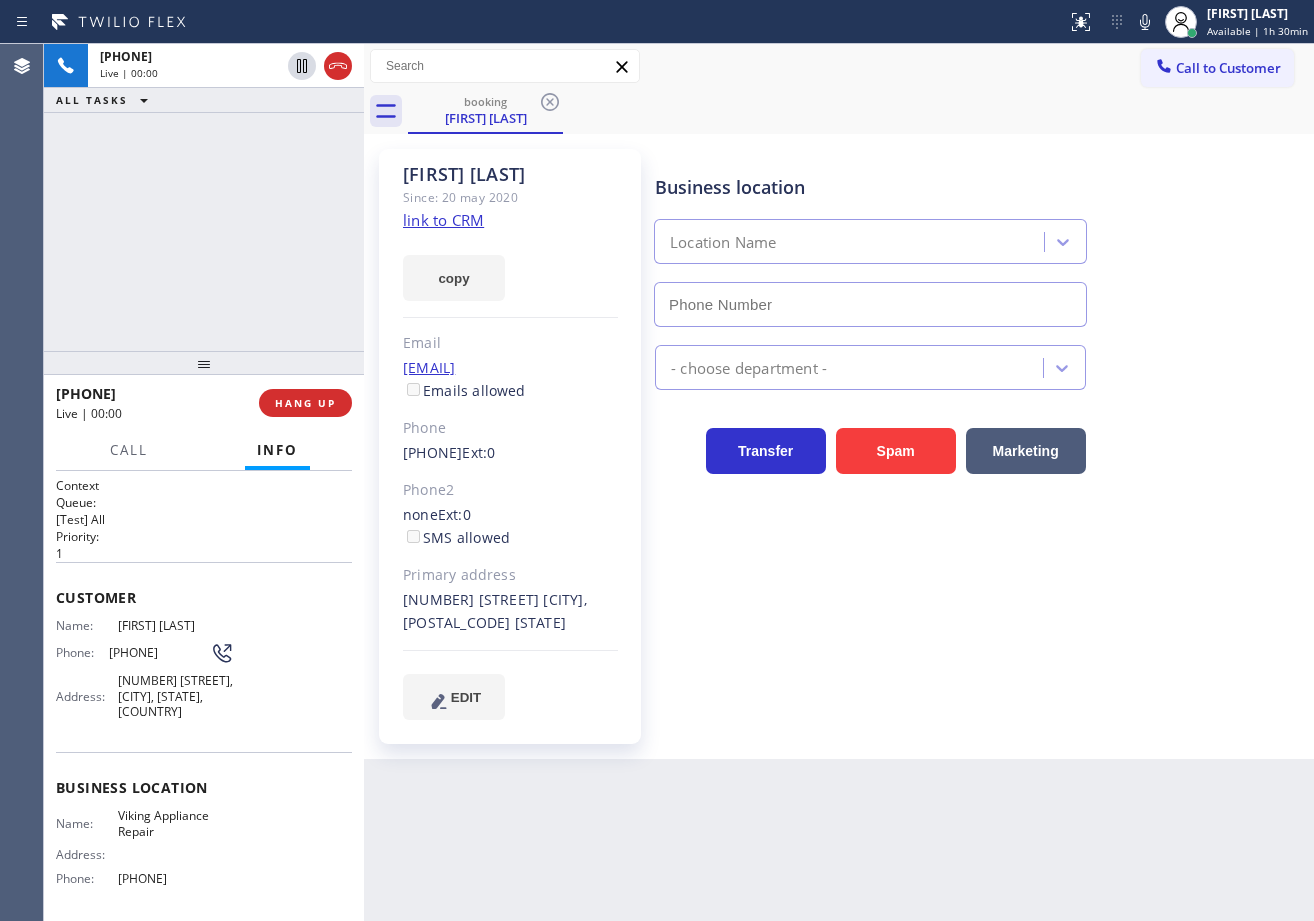 type on "[PHONE]" 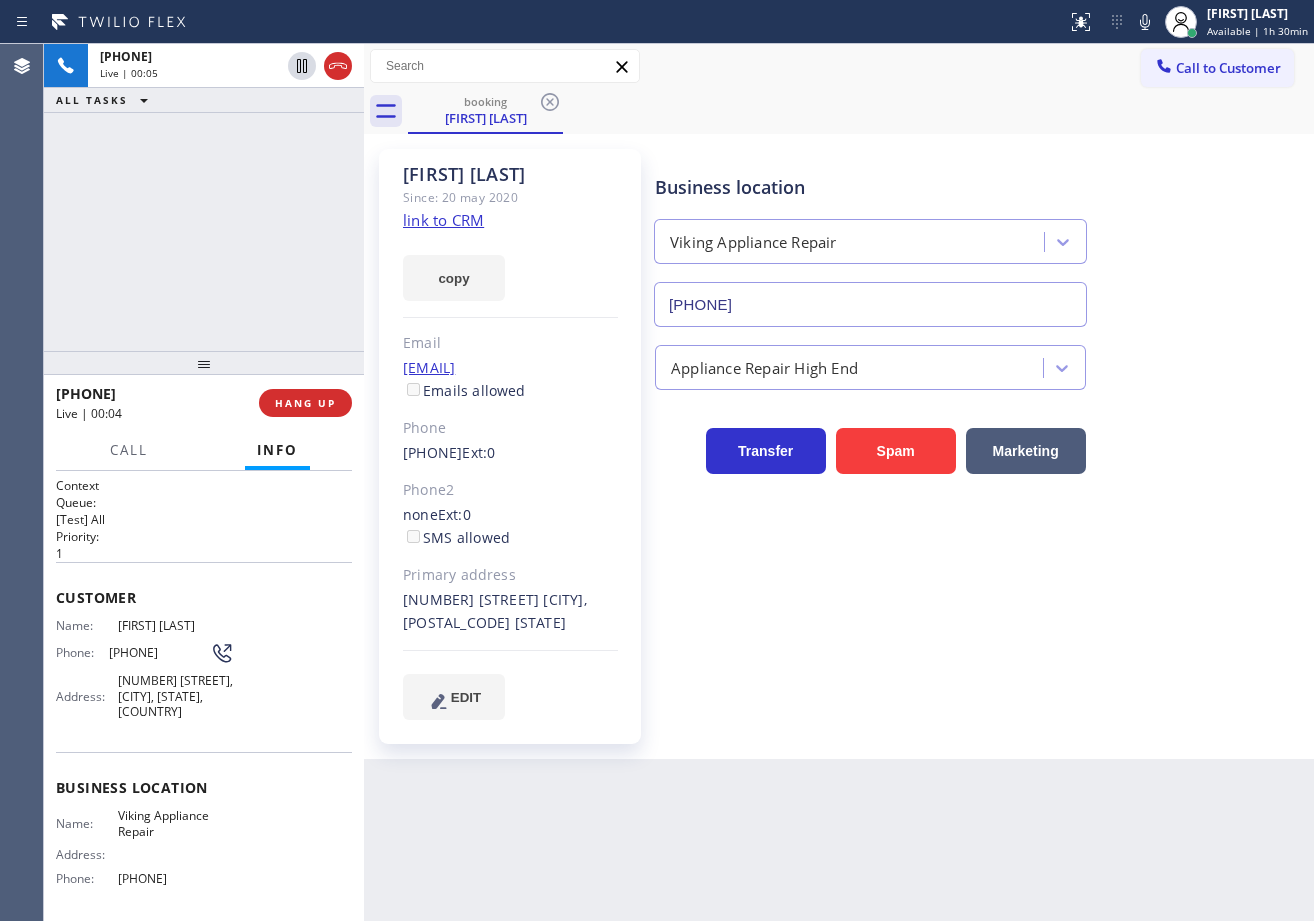 click on "link to CRM" 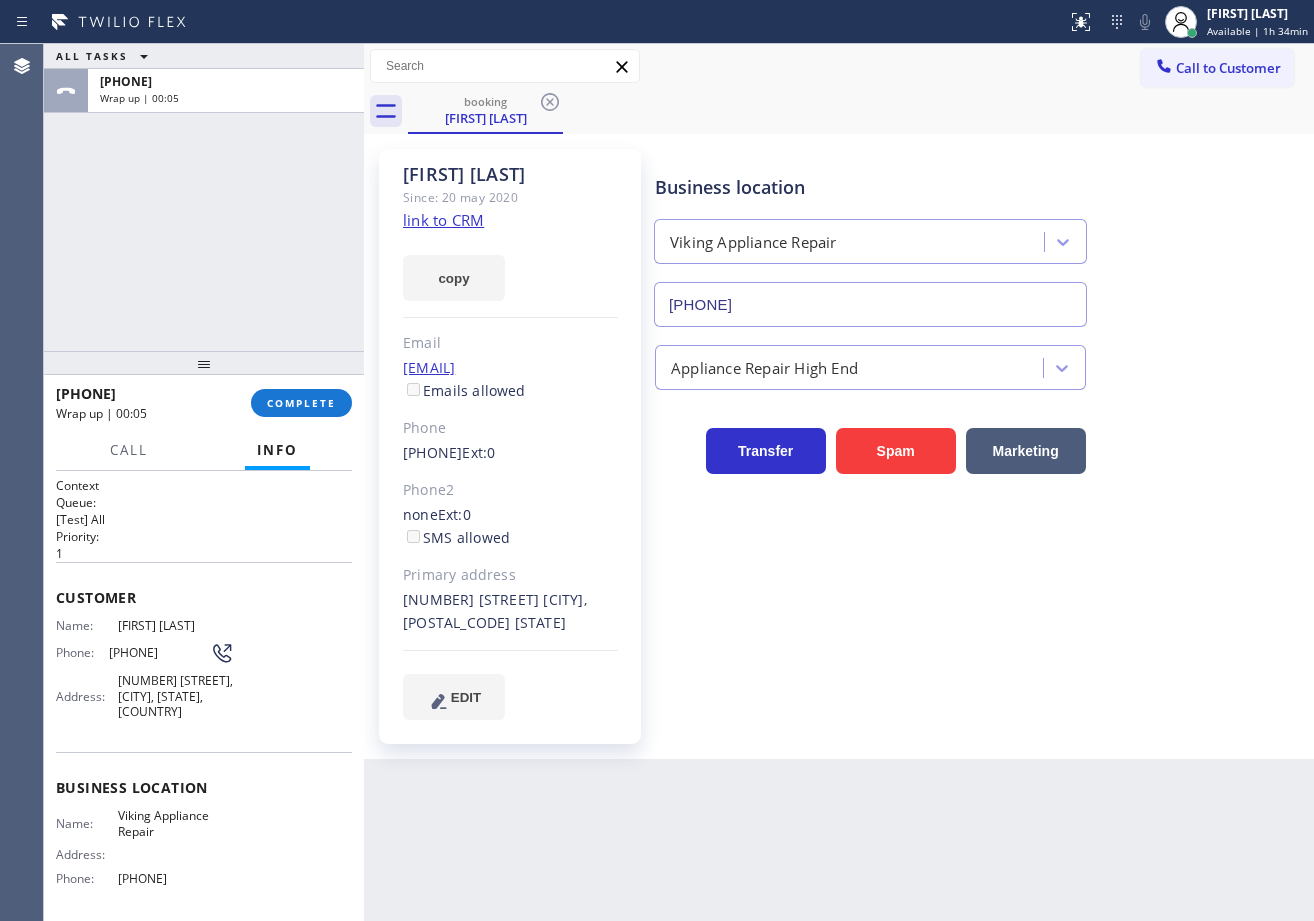 click on "[PHONE] Wrap up | 00:05 COMPLETE" at bounding box center (204, 403) 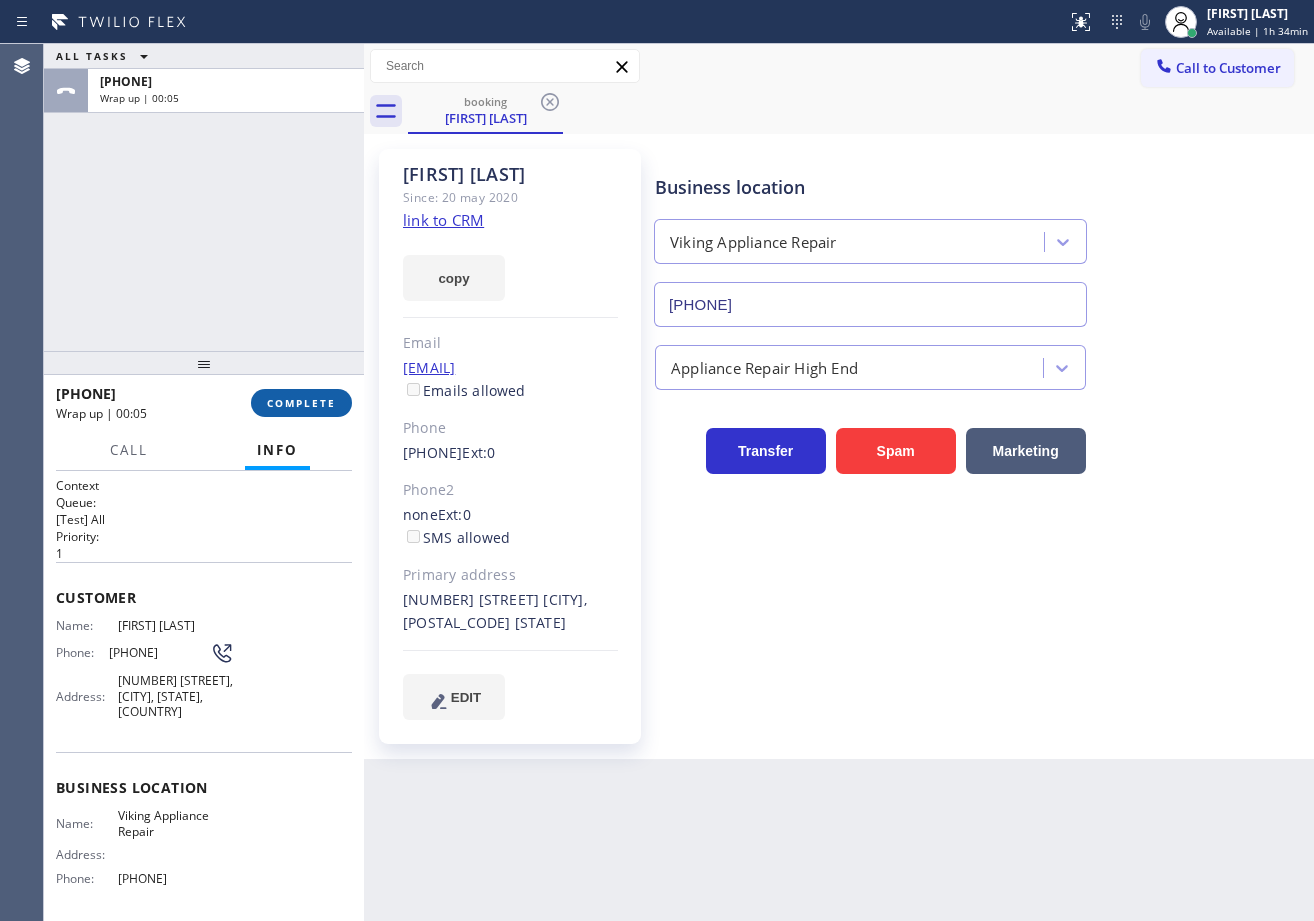 click on "COMPLETE" at bounding box center (301, 403) 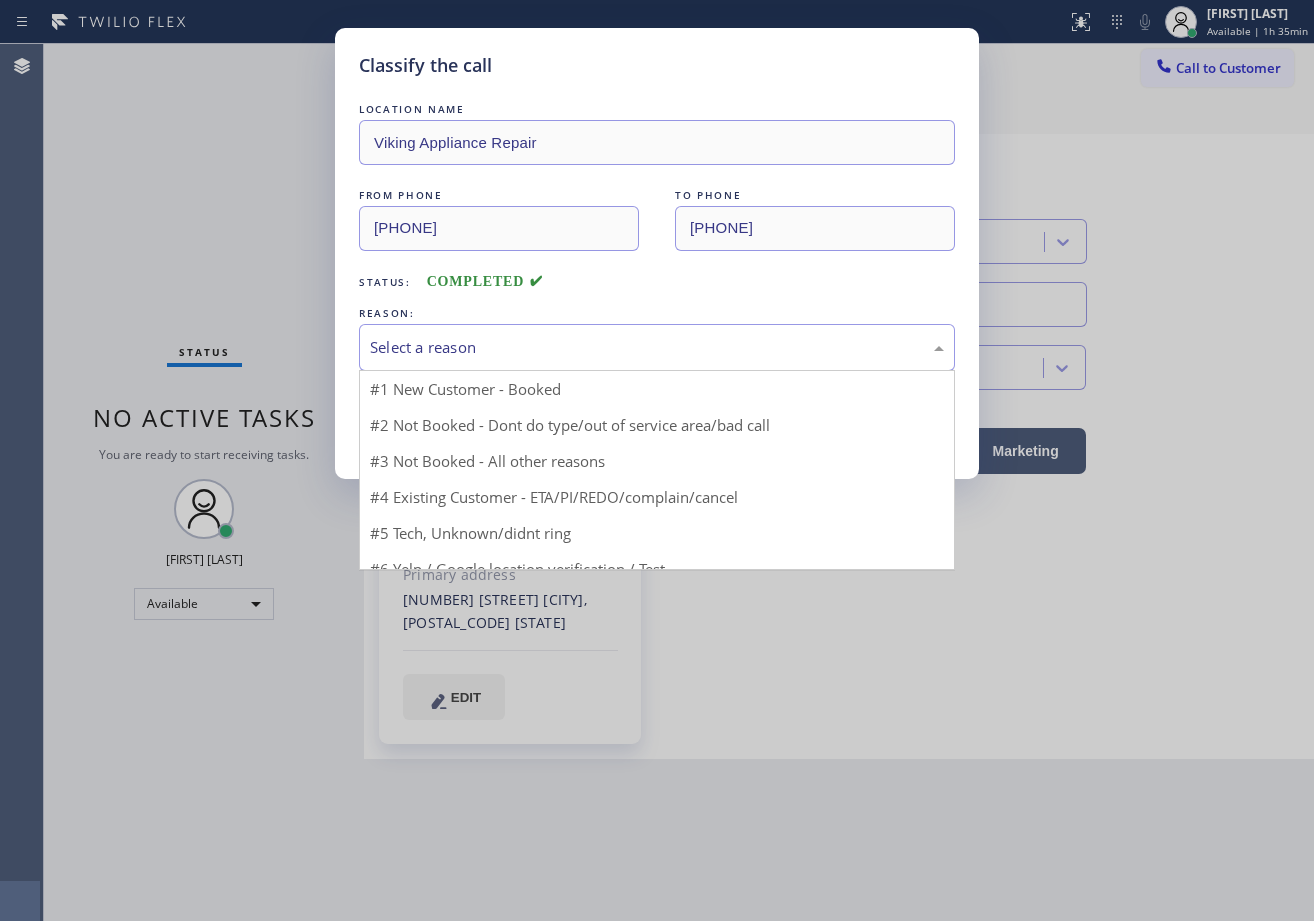 click on "Select a reason" at bounding box center (657, 347) 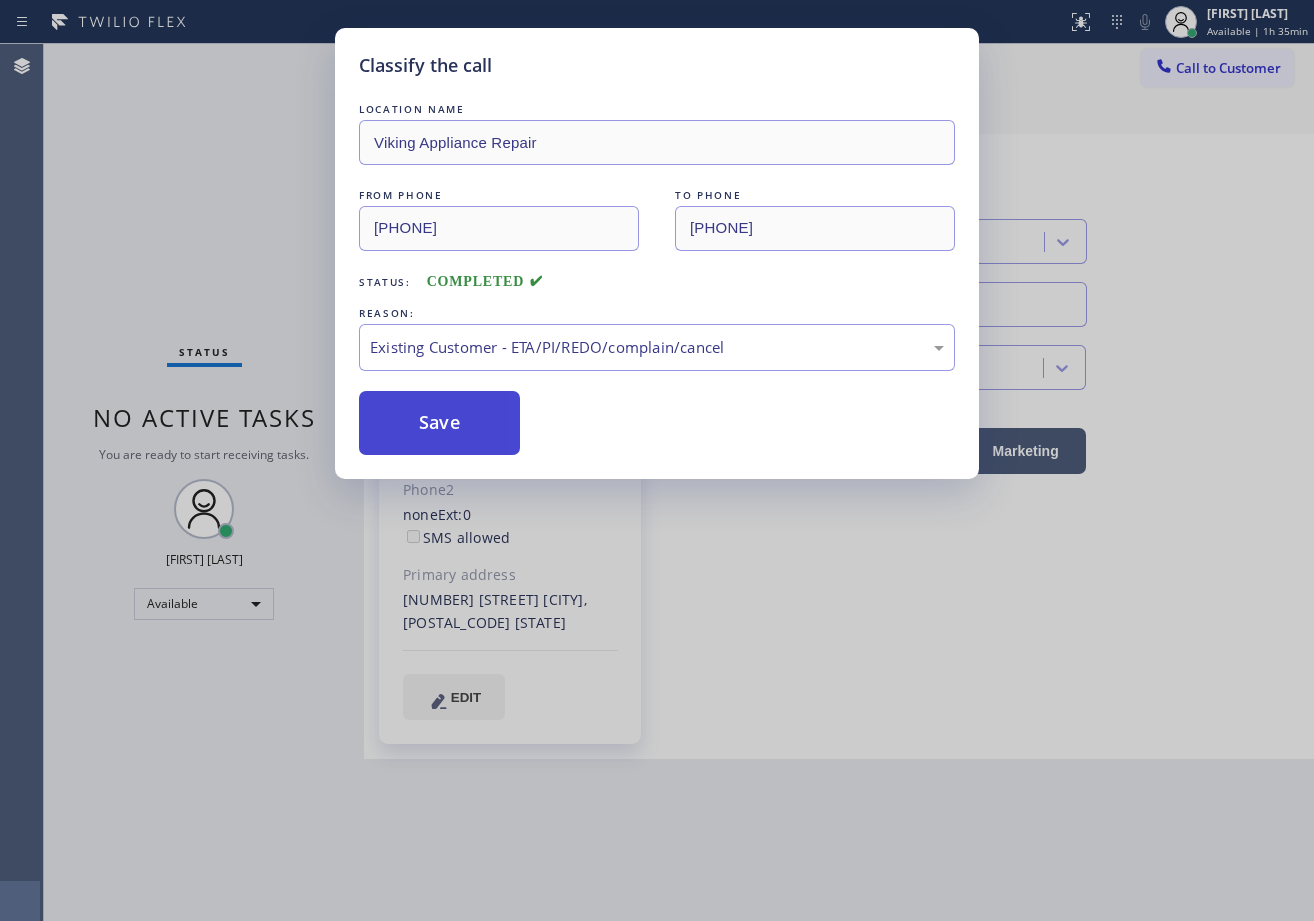 click on "Save" at bounding box center [439, 423] 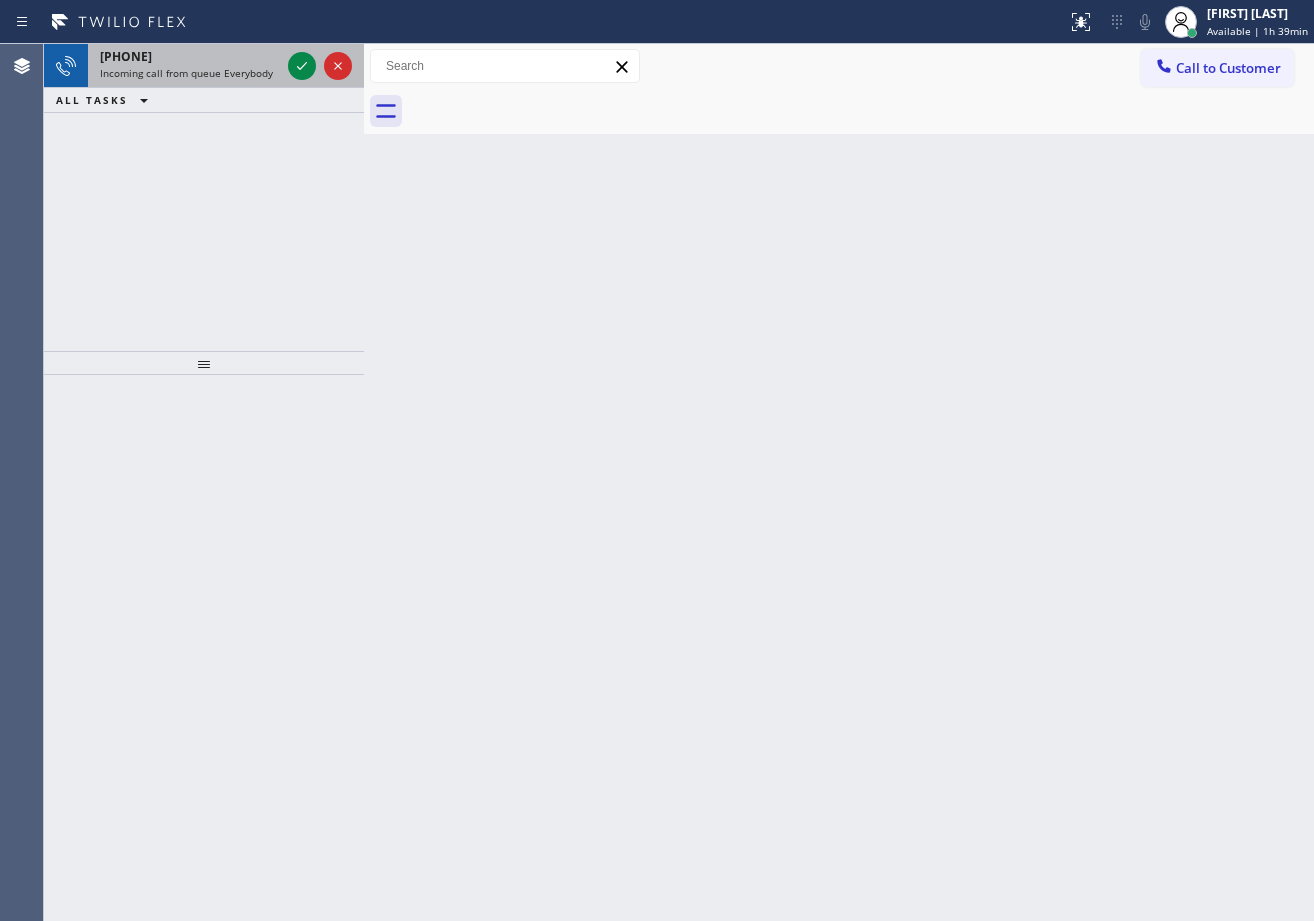 click on "[PHONE]" at bounding box center [190, 56] 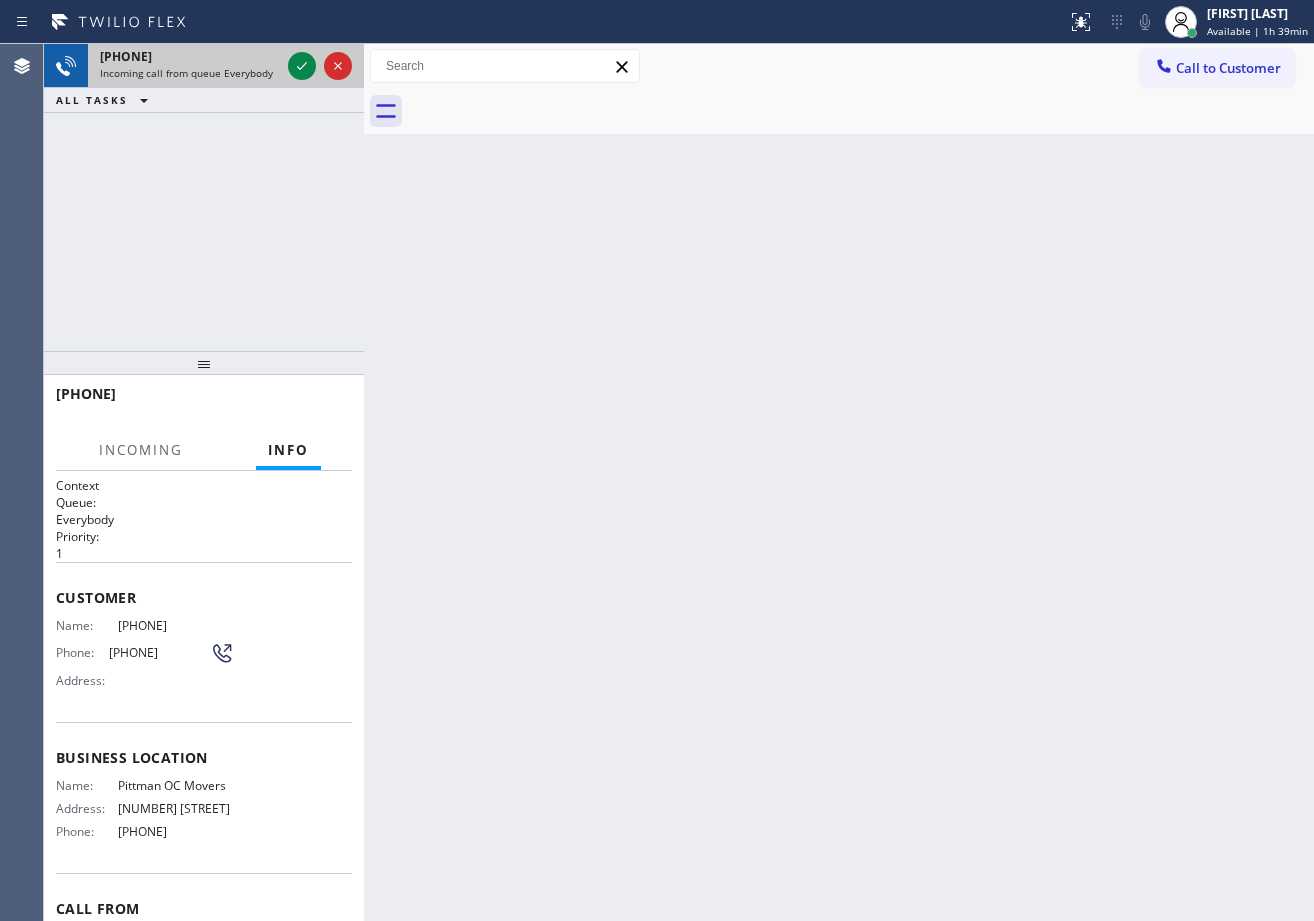 click on "[PHONE]" at bounding box center (190, 56) 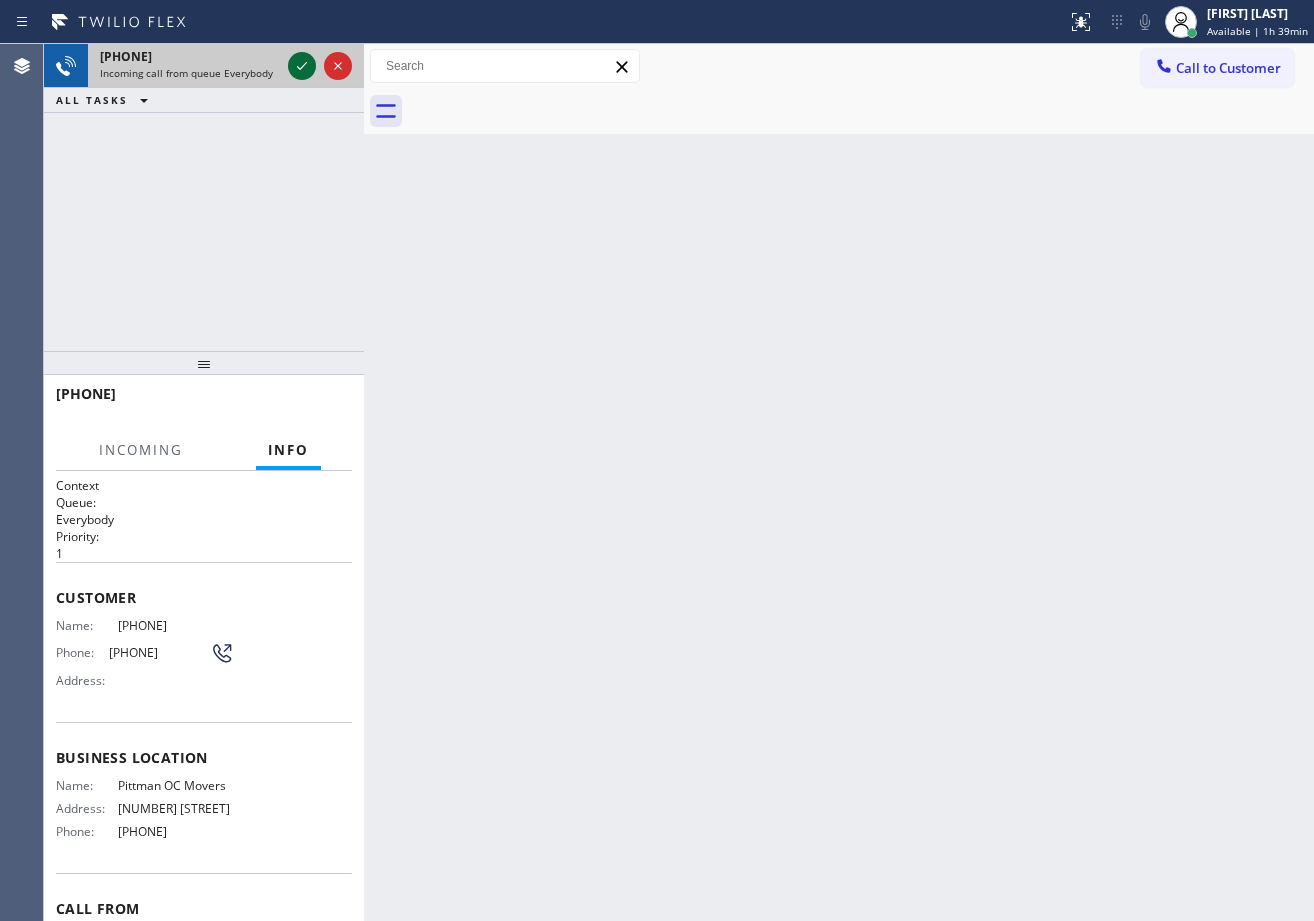 click 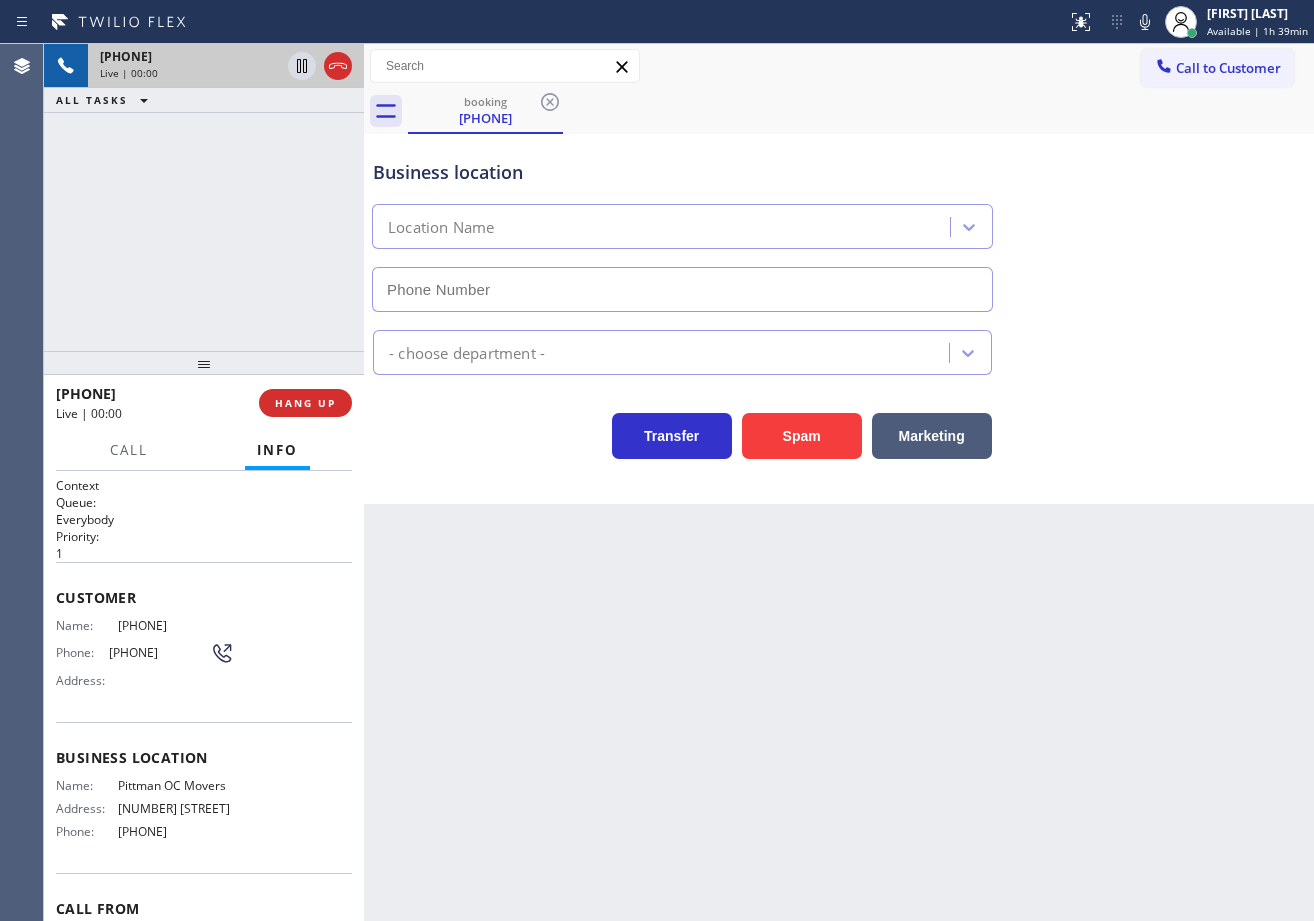 type on "[PHONE]" 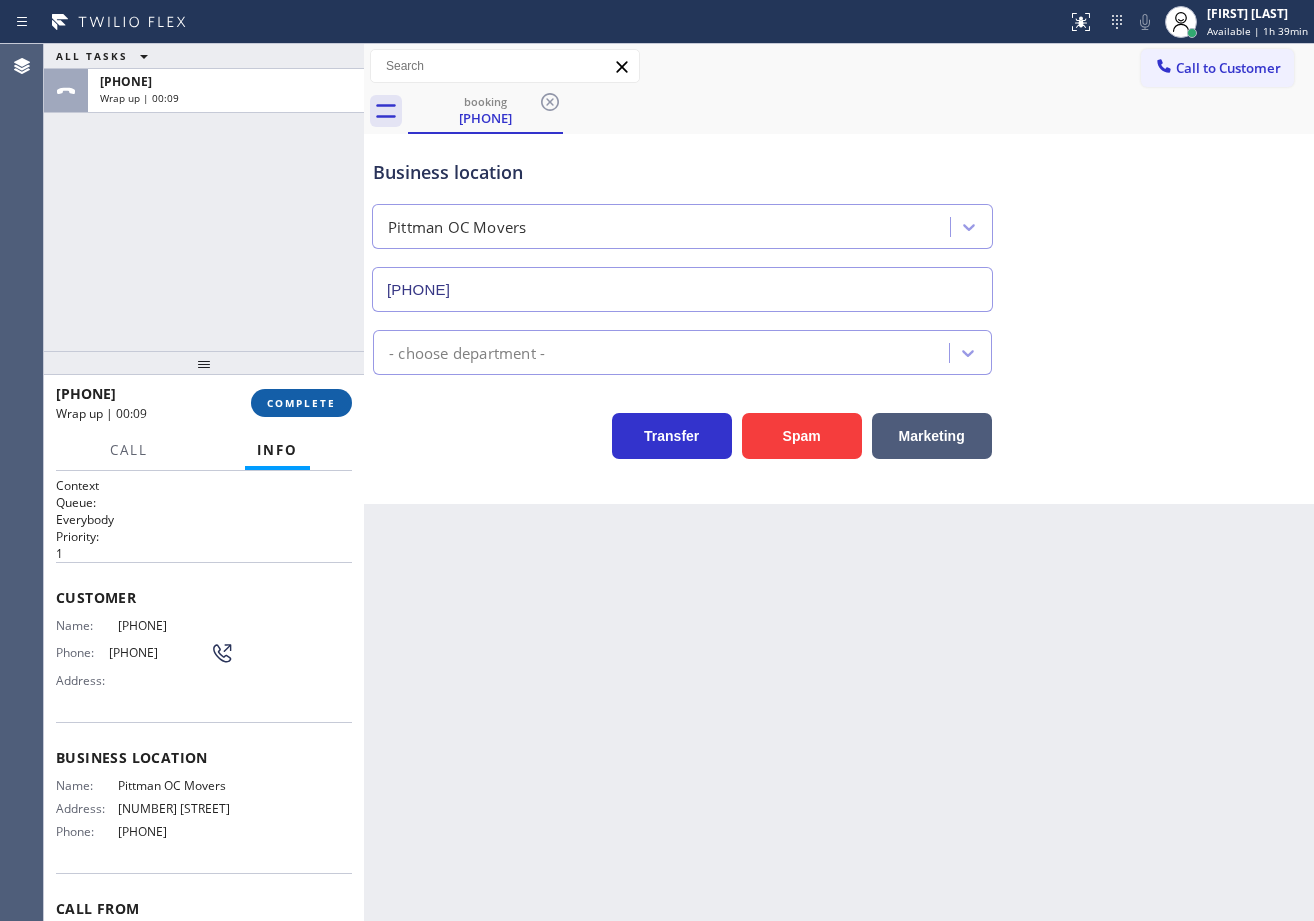 click on "COMPLETE" at bounding box center (301, 403) 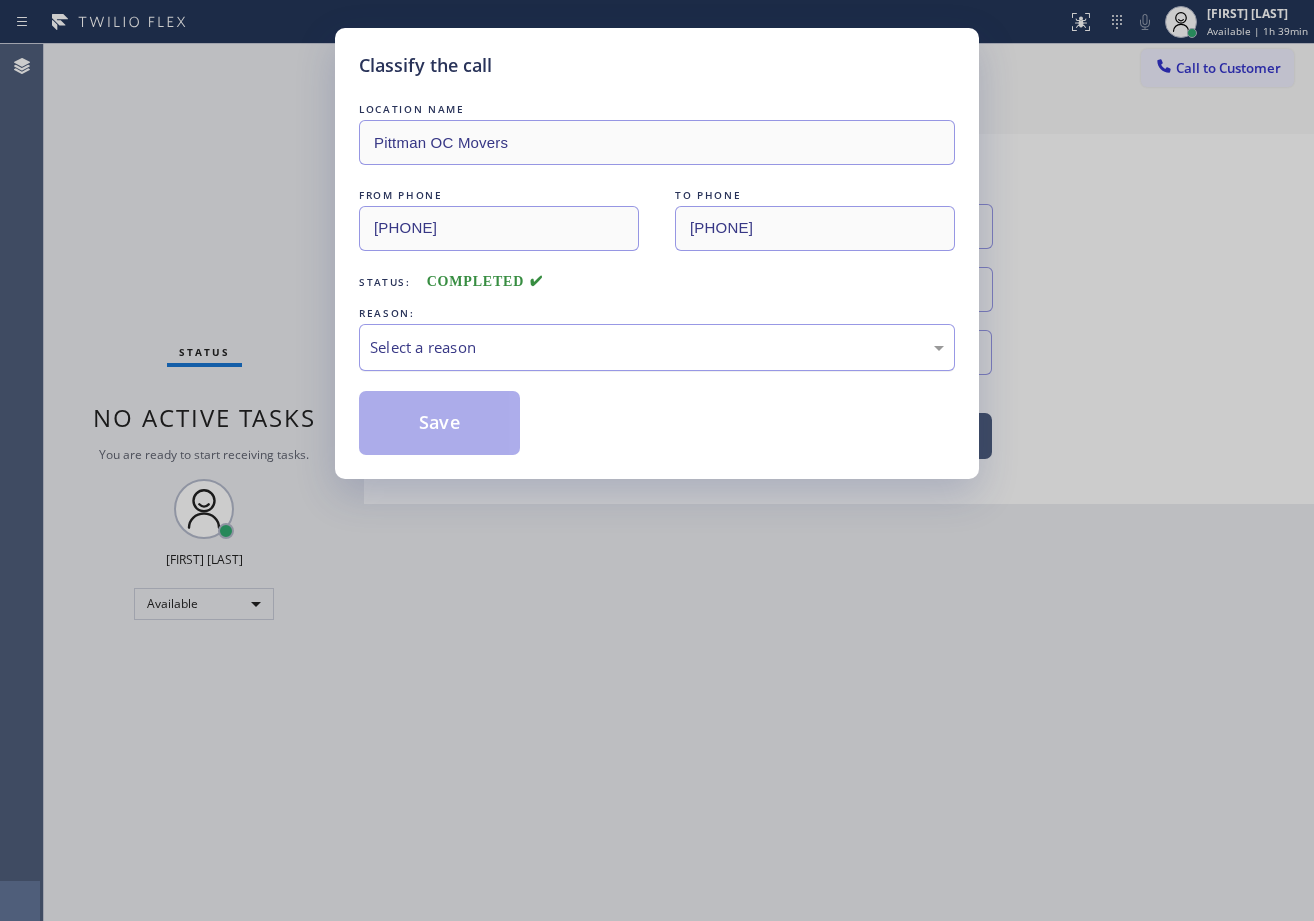click on "Select a reason" at bounding box center [657, 347] 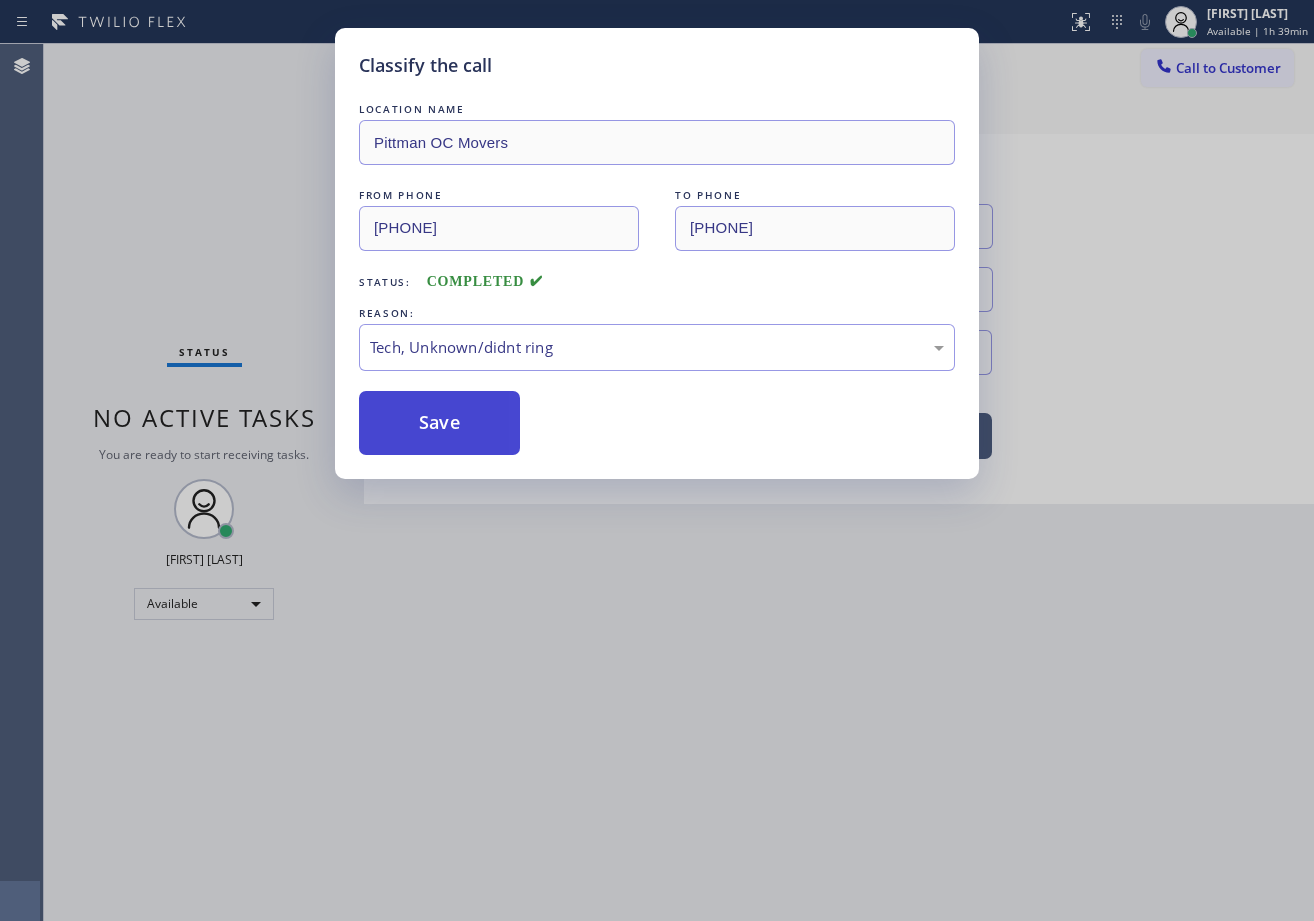 click on "Save" at bounding box center [439, 423] 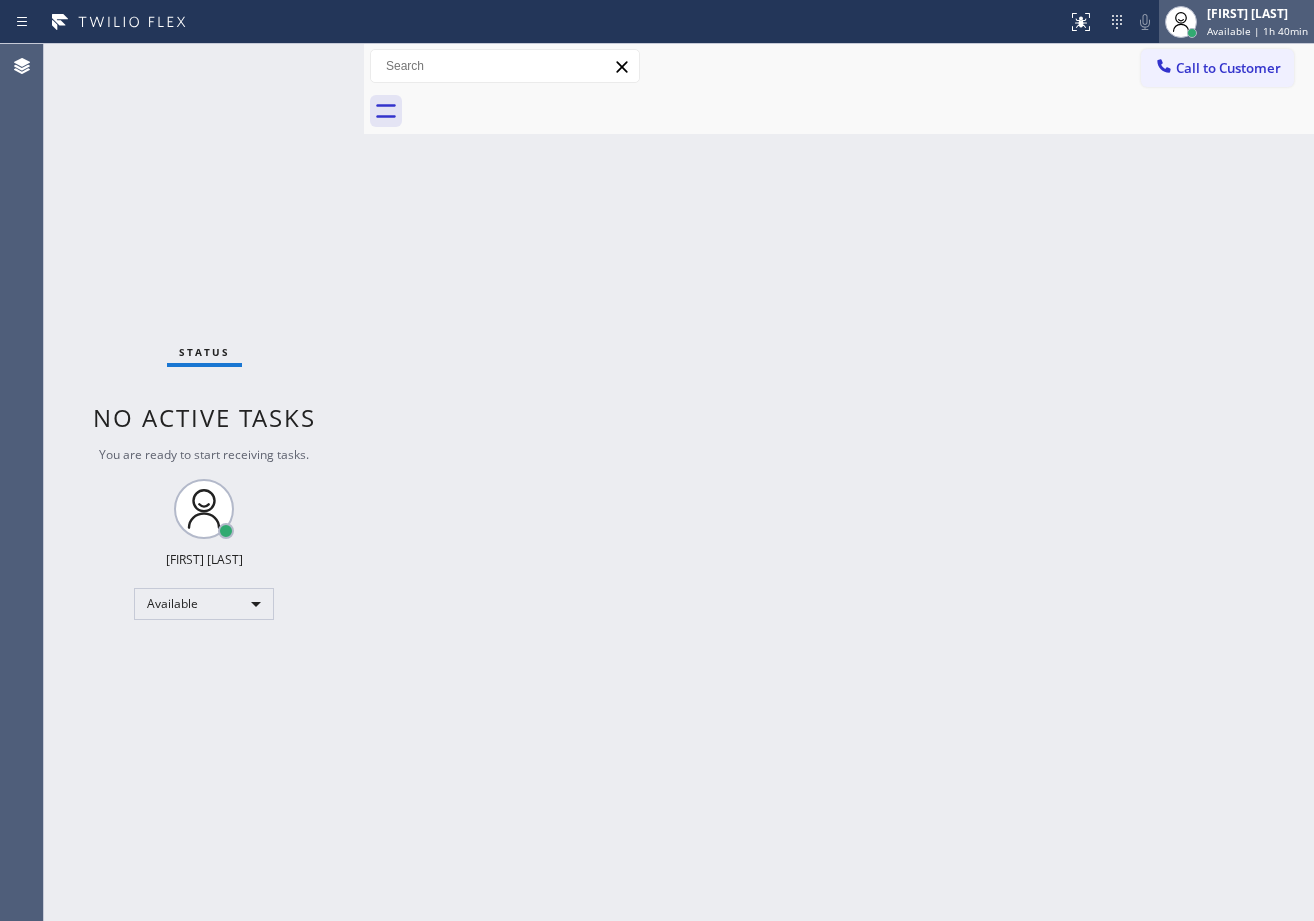 click on "Available | 1h 40min" at bounding box center [1257, 31] 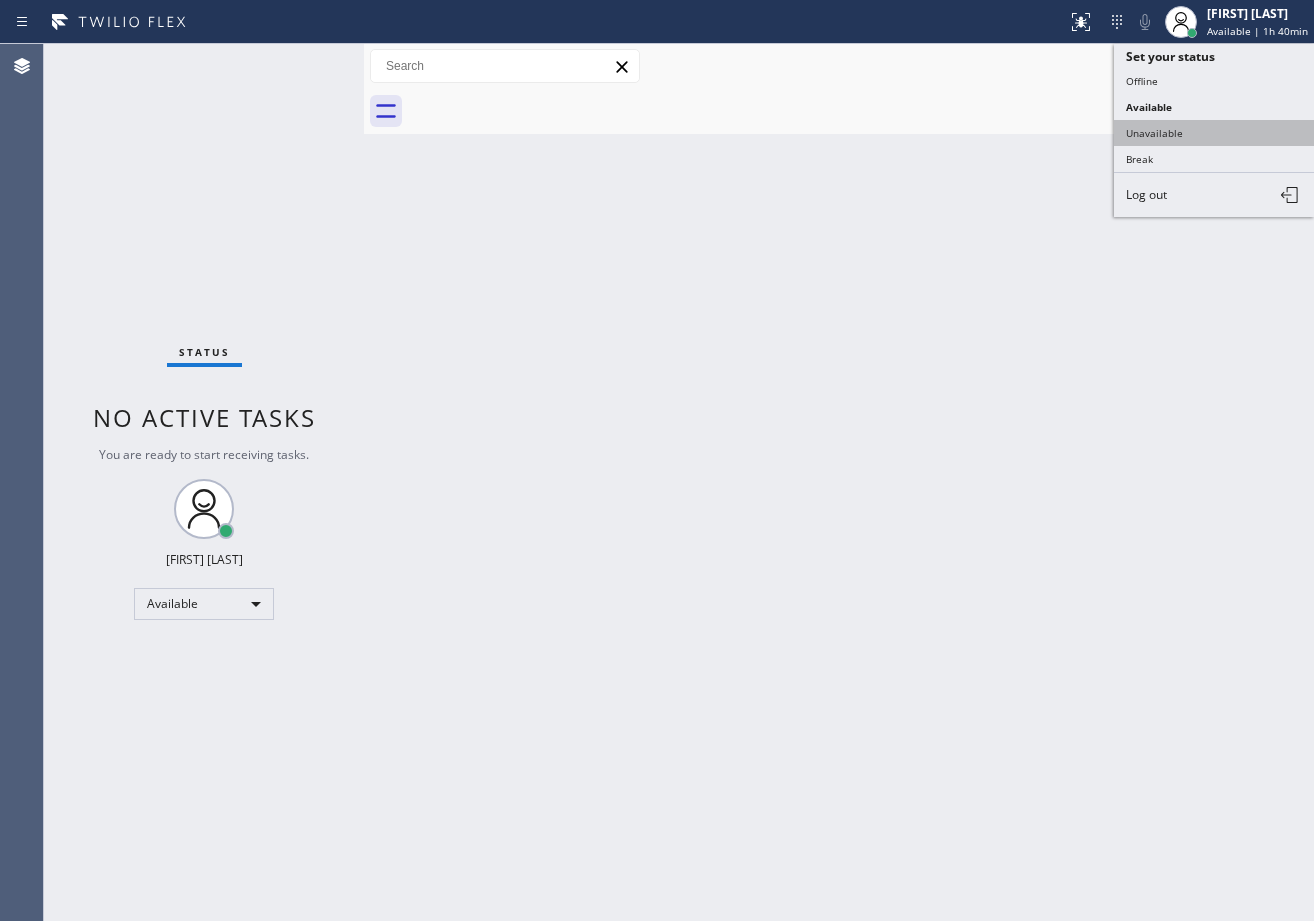 click on "Unavailable" at bounding box center [1214, 133] 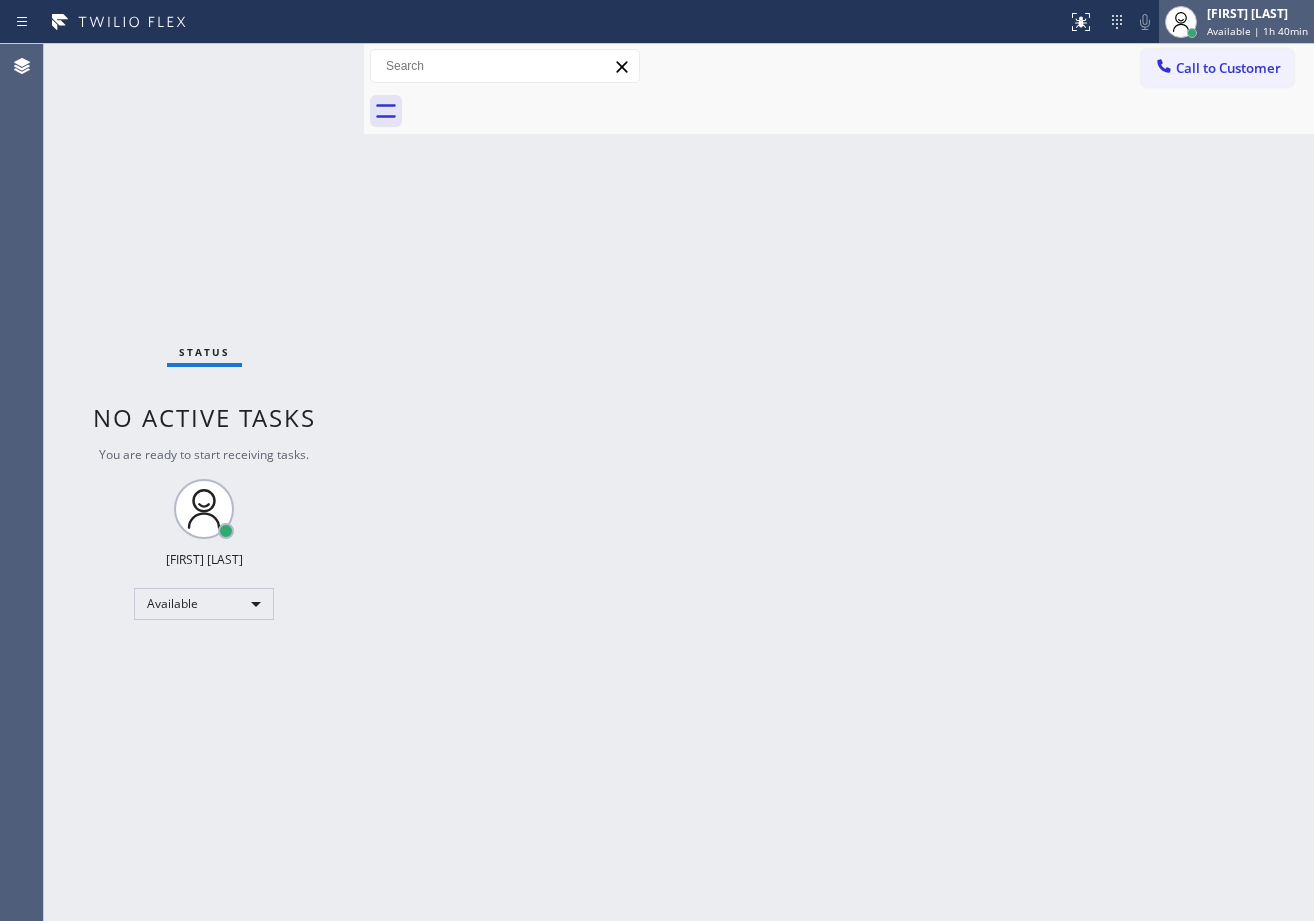 click on "Available | 1h 40min" at bounding box center (1257, 31) 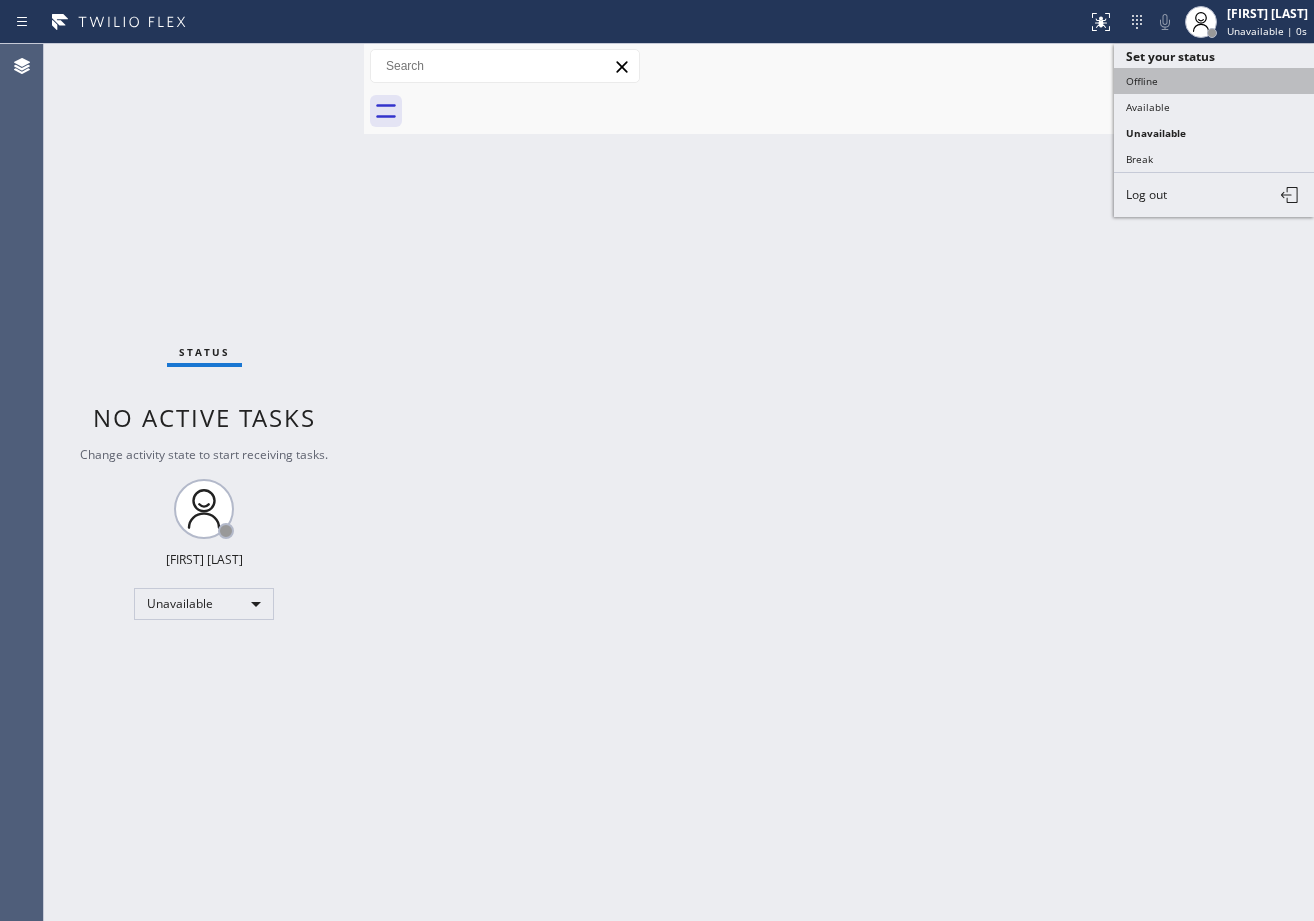 click on "Offline" at bounding box center (1214, 81) 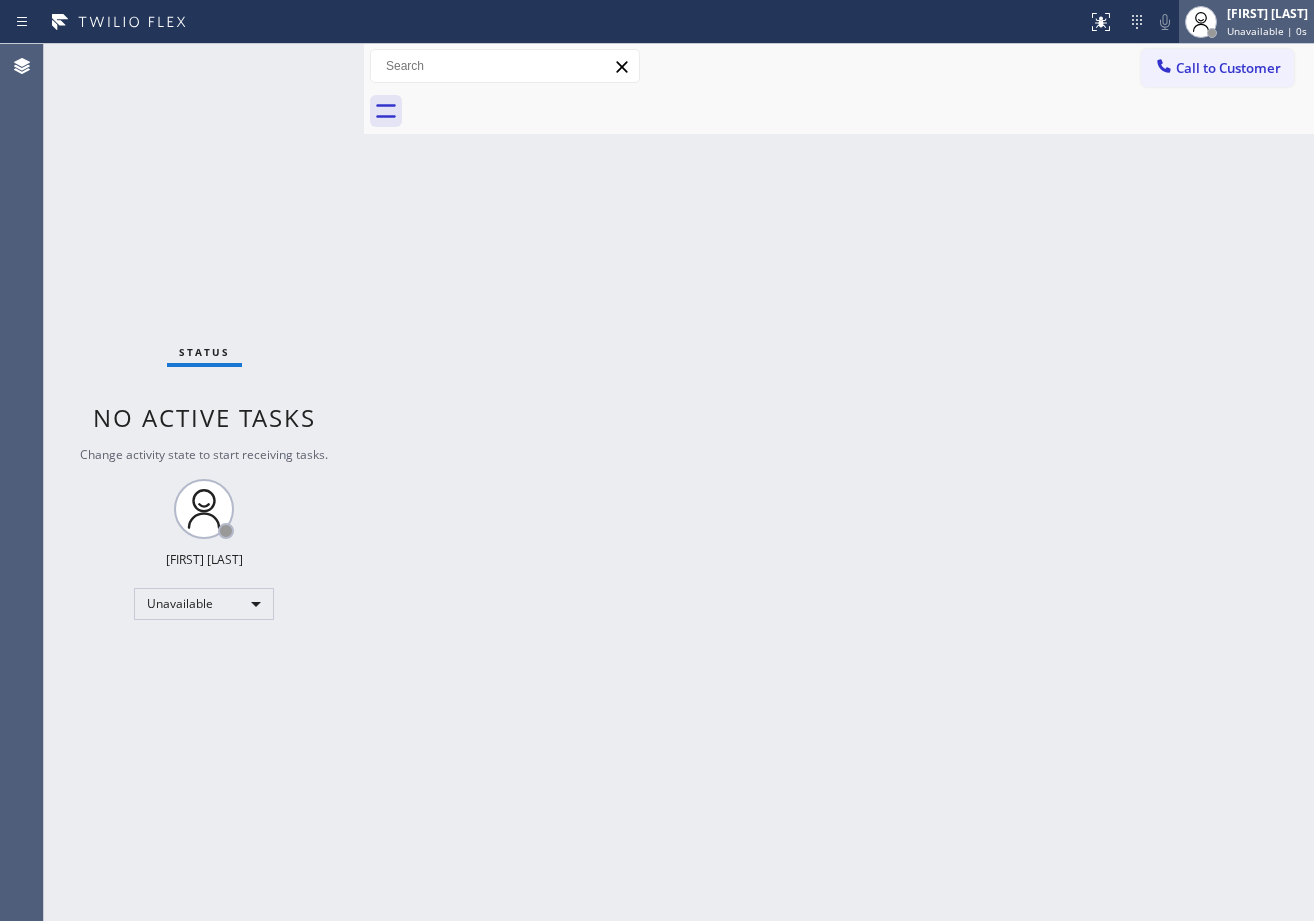 click on "Unavailable | 0s" at bounding box center (1267, 31) 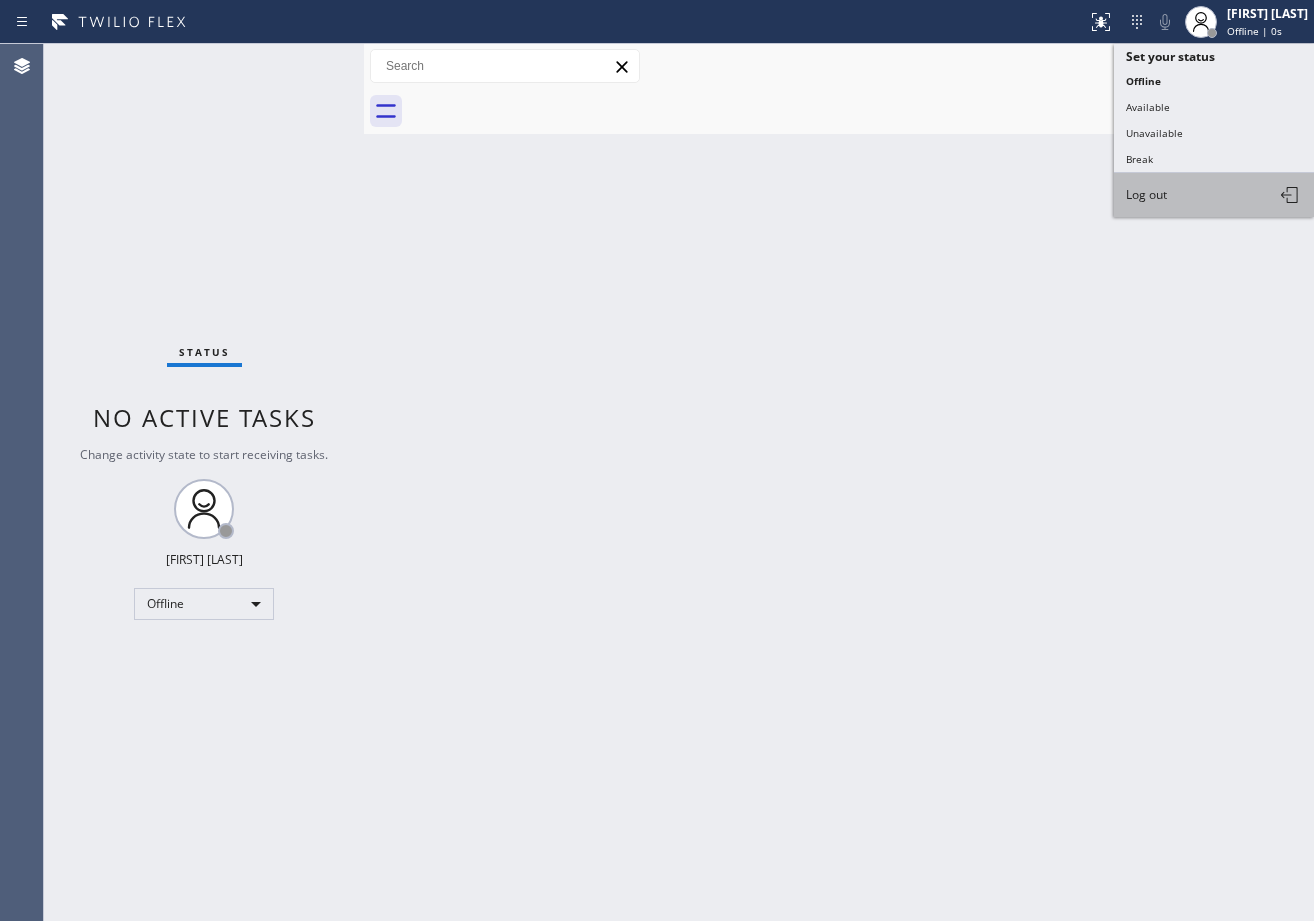 click on "Log out" at bounding box center [1214, 195] 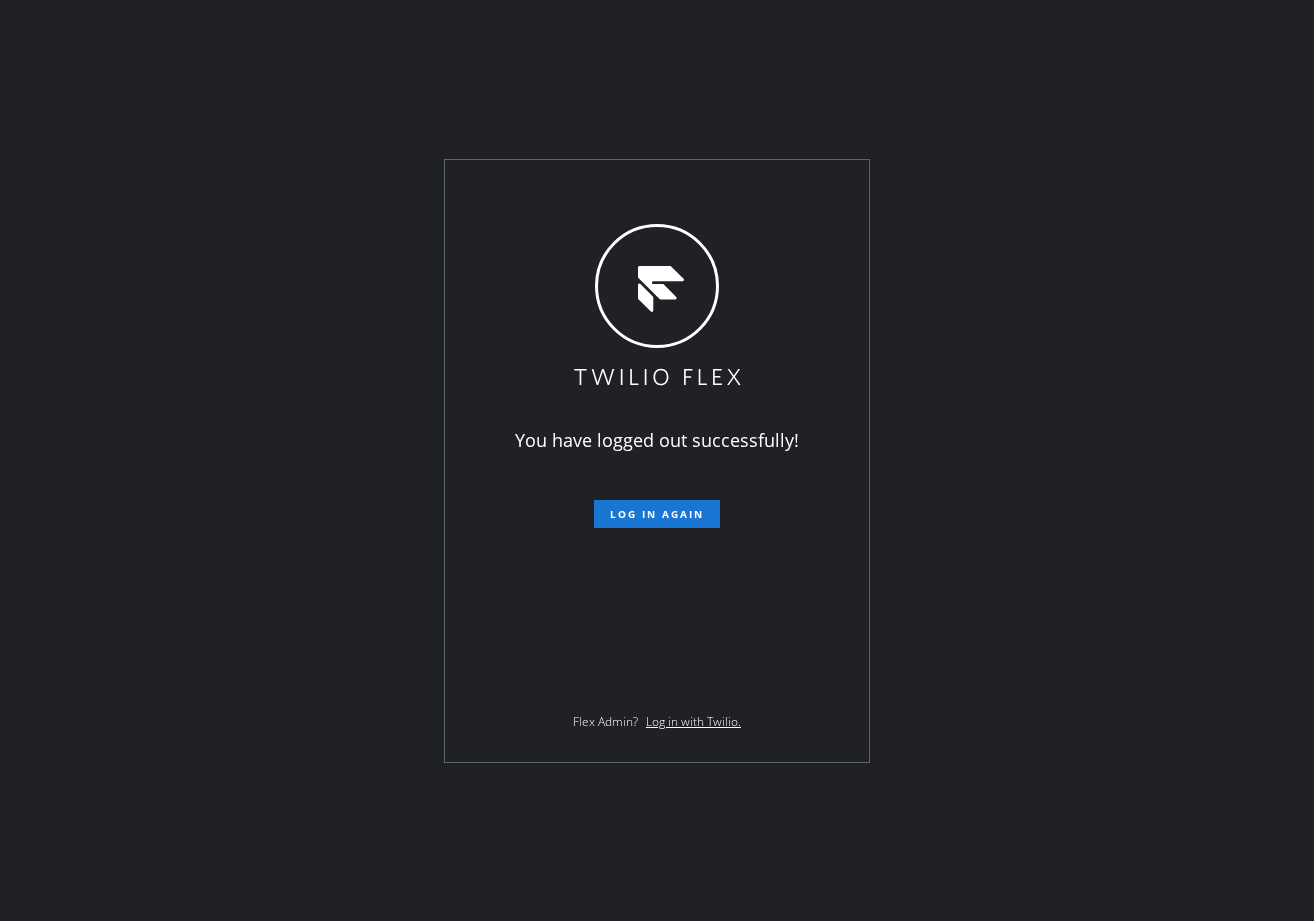 click on "You have logged out successfully! Log in again Flex Admin? Log in with Twilio." at bounding box center (657, 460) 